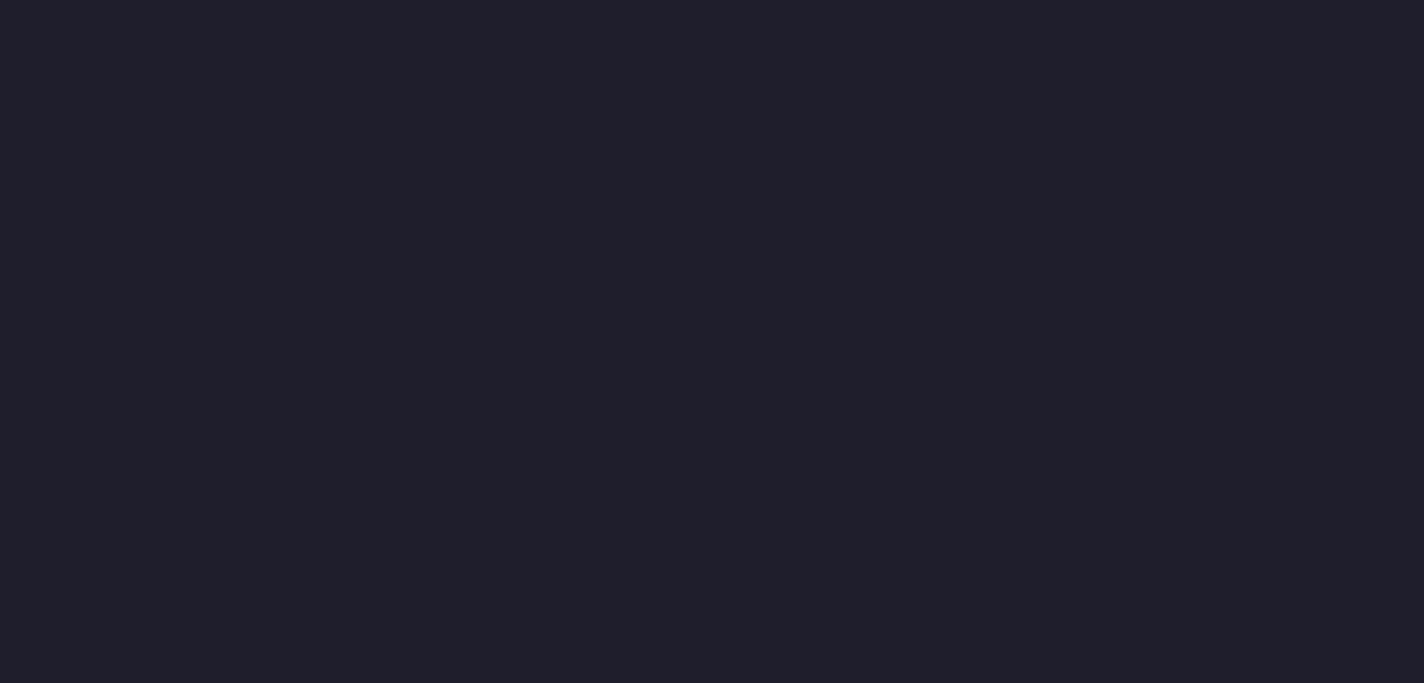 scroll, scrollTop: 0, scrollLeft: 0, axis: both 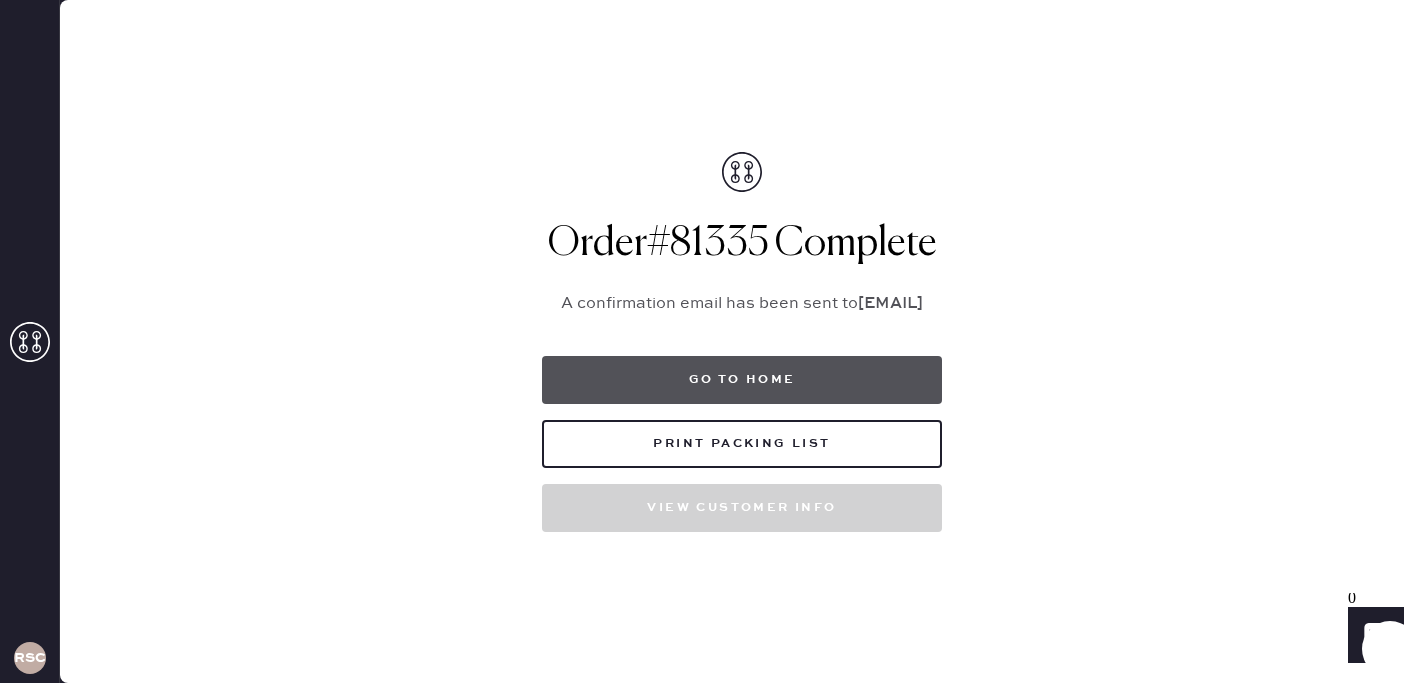 click on "Go to home" at bounding box center [742, 380] 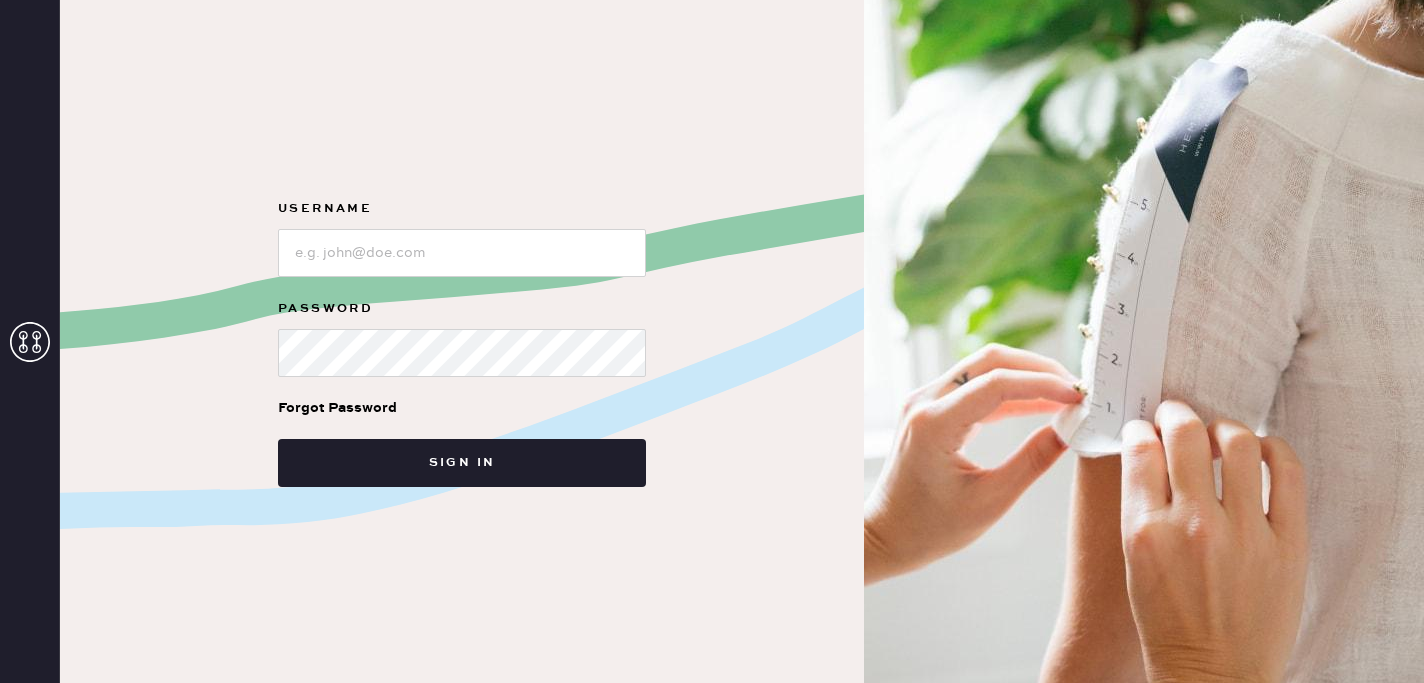 scroll, scrollTop: 0, scrollLeft: 0, axis: both 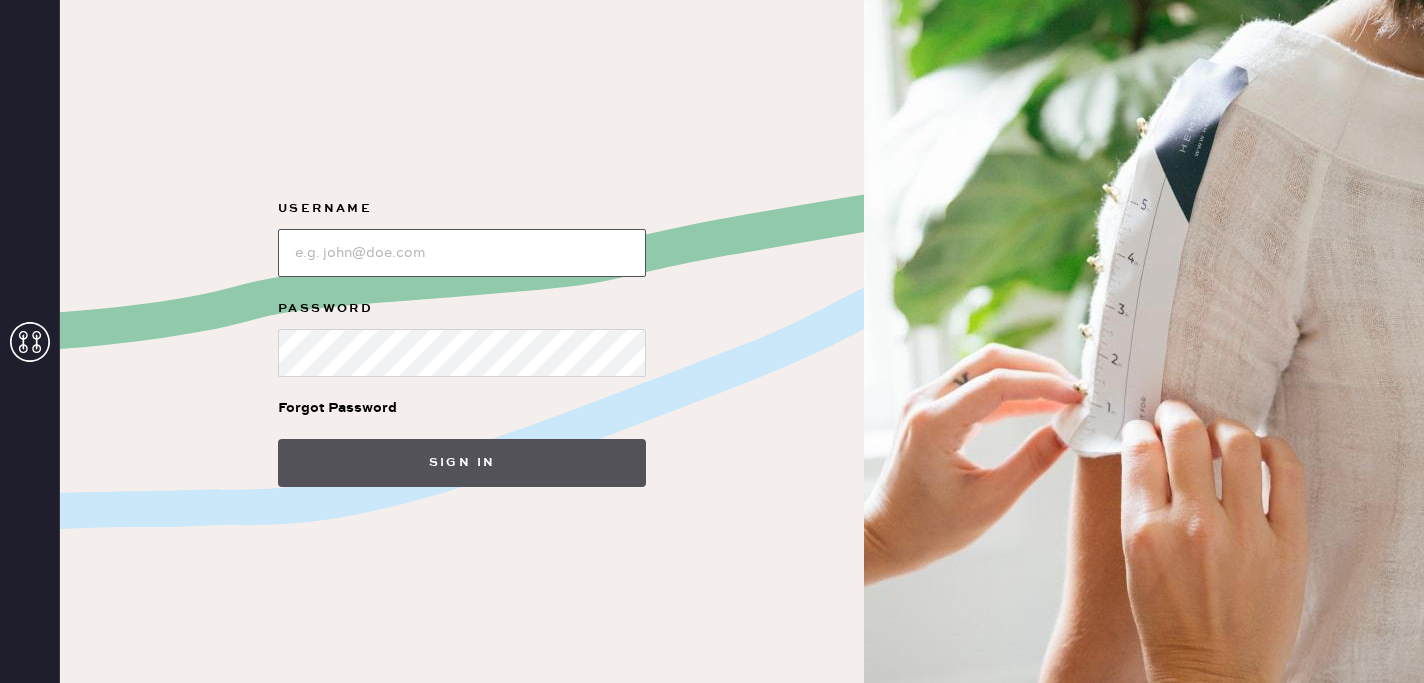 type on "reformationsouthcoastplaza" 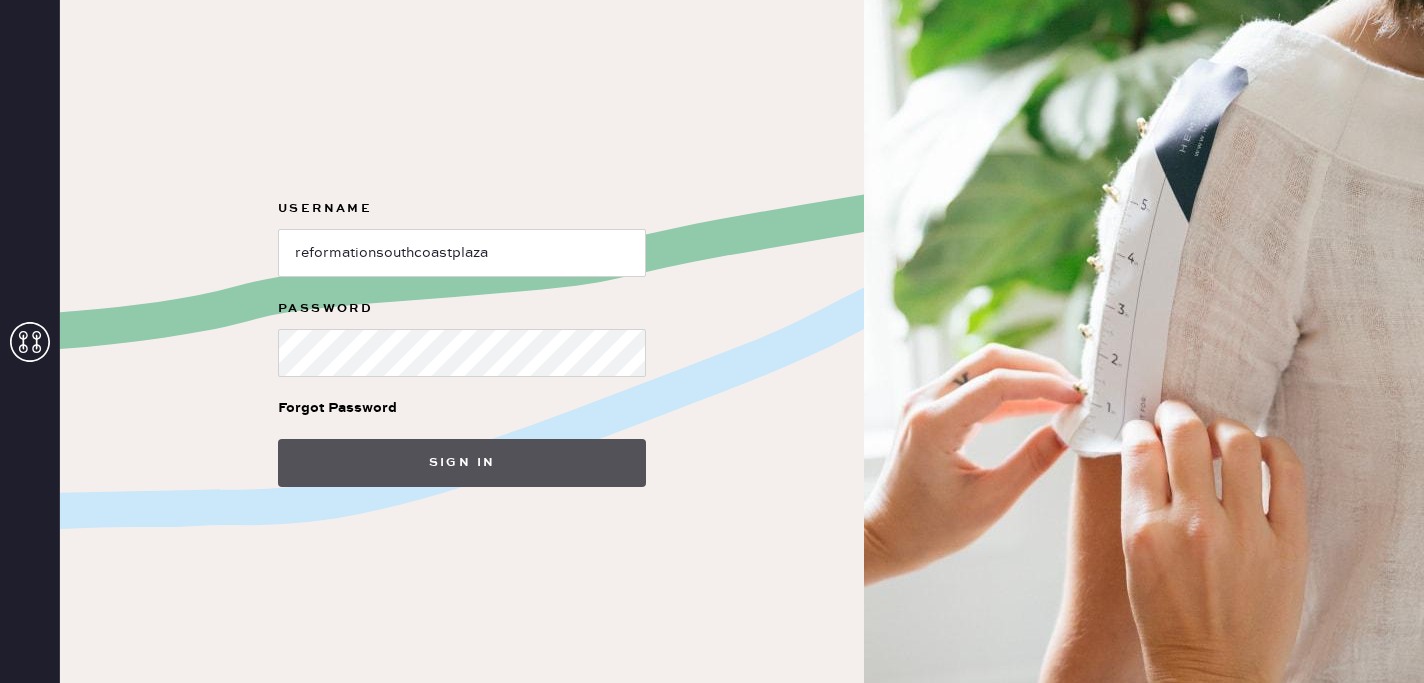 click on "Sign in" at bounding box center (462, 463) 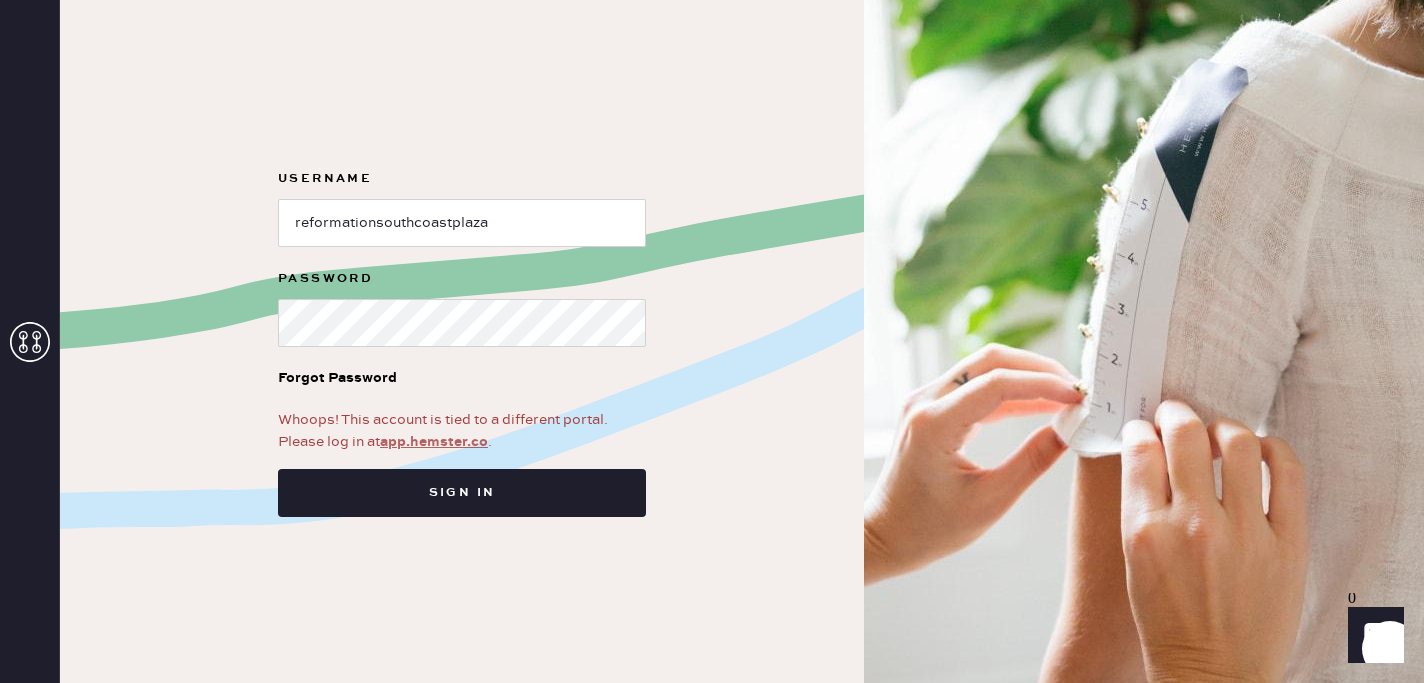 click on "app.hemster.co" at bounding box center (434, 442) 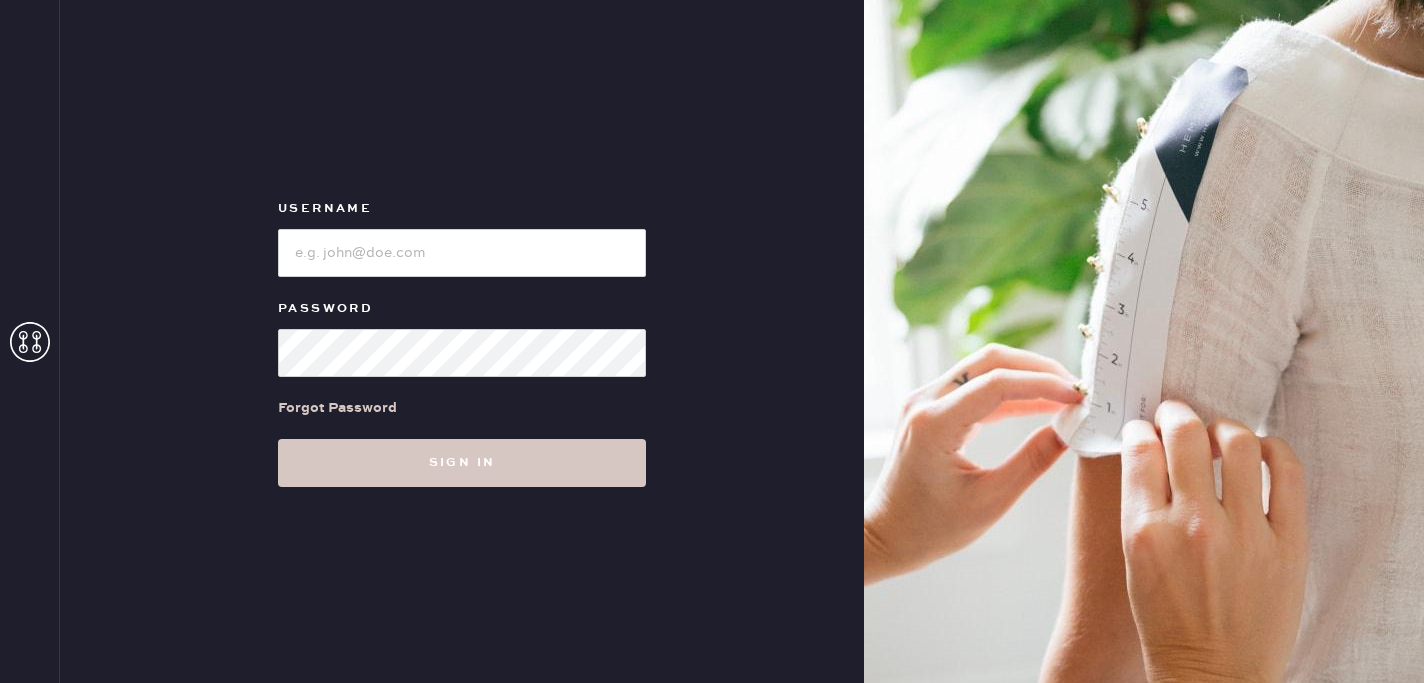 scroll, scrollTop: 0, scrollLeft: 0, axis: both 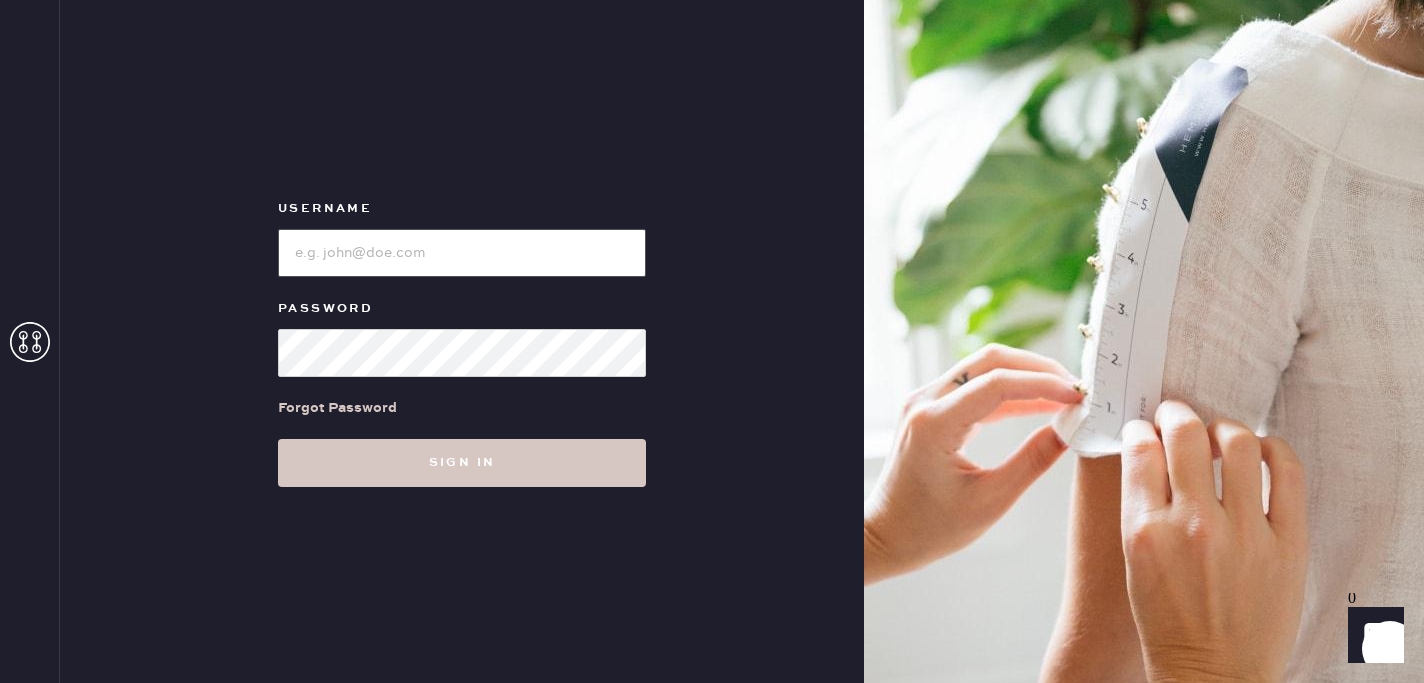 type on "reformationsouthcoastplaza" 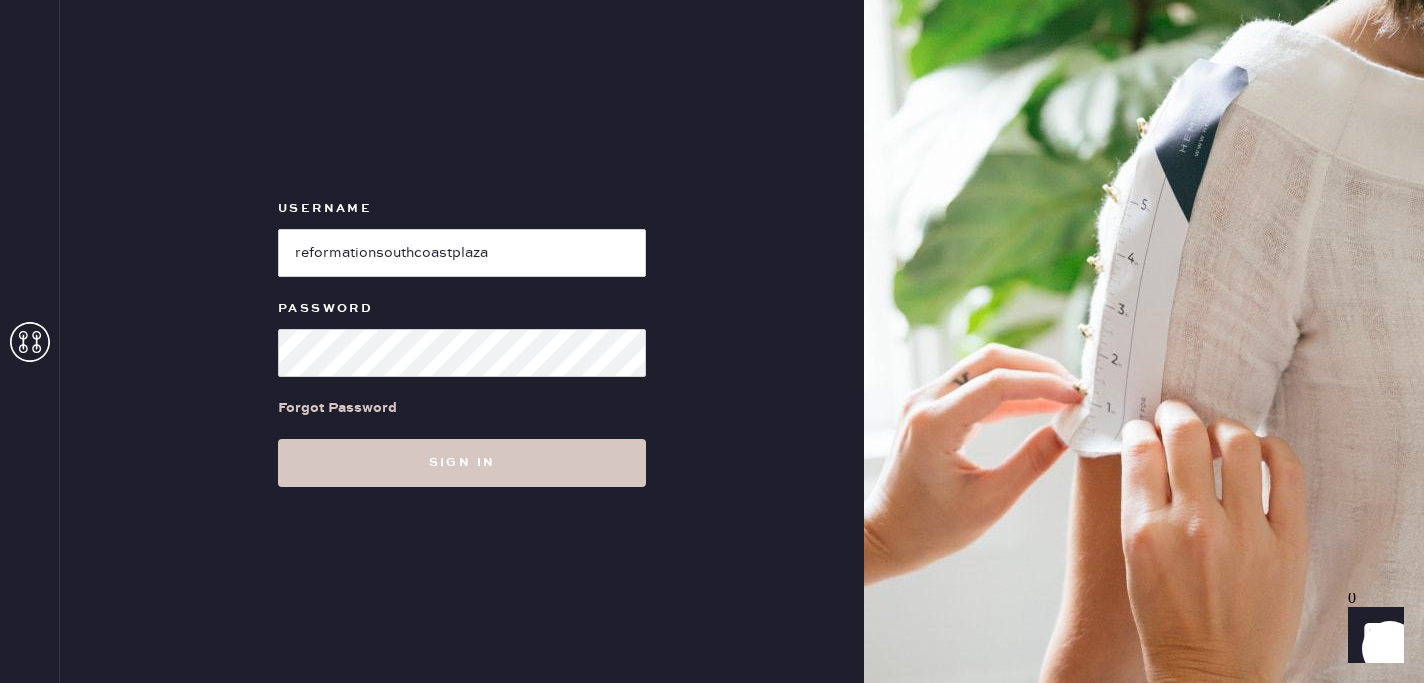 click on "Forgot Password" at bounding box center (462, 408) 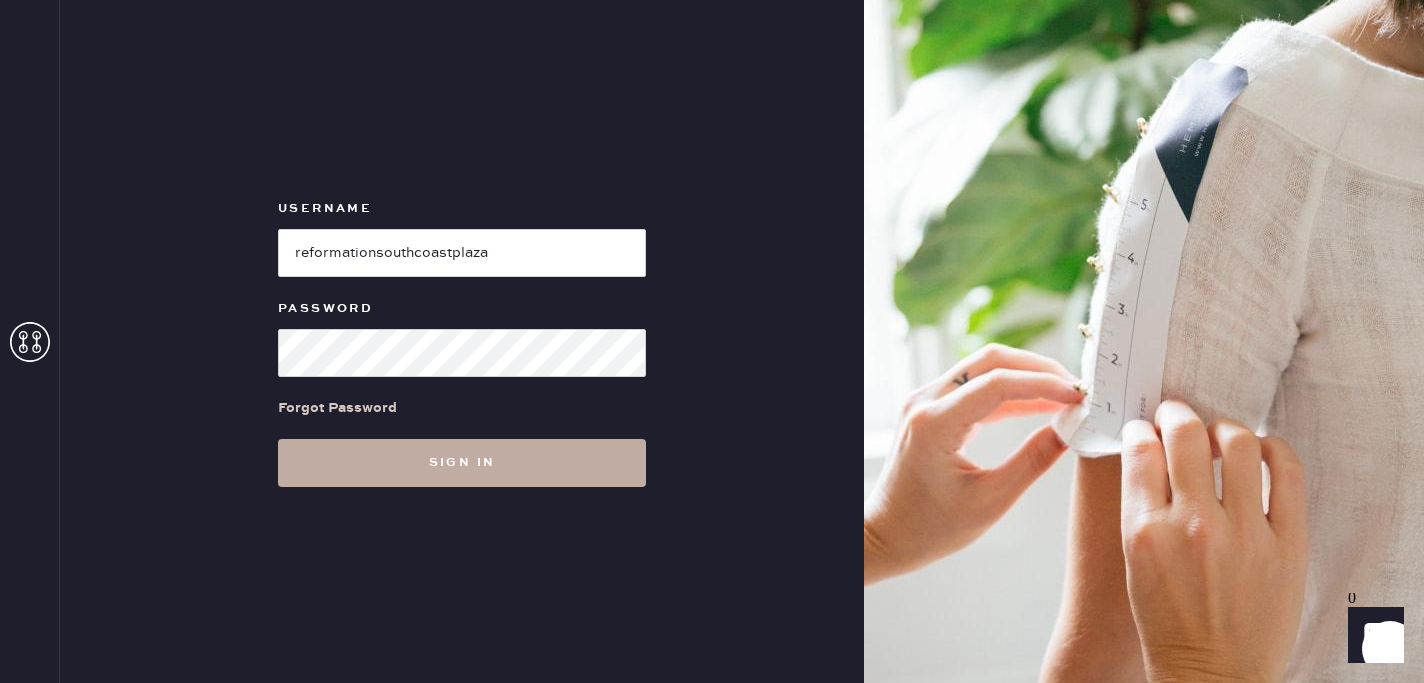 click on "Sign in" at bounding box center (462, 463) 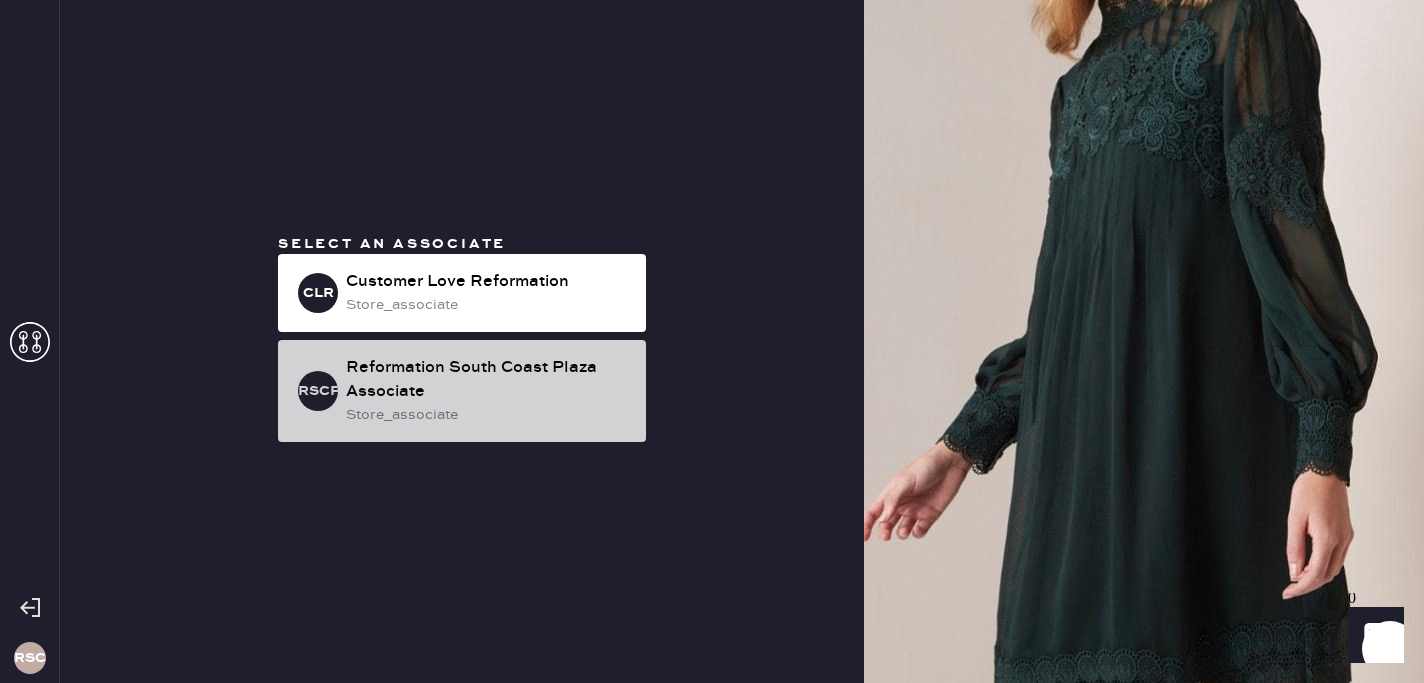 click on "Reformation South Coast Plaza  Associate" at bounding box center (488, 380) 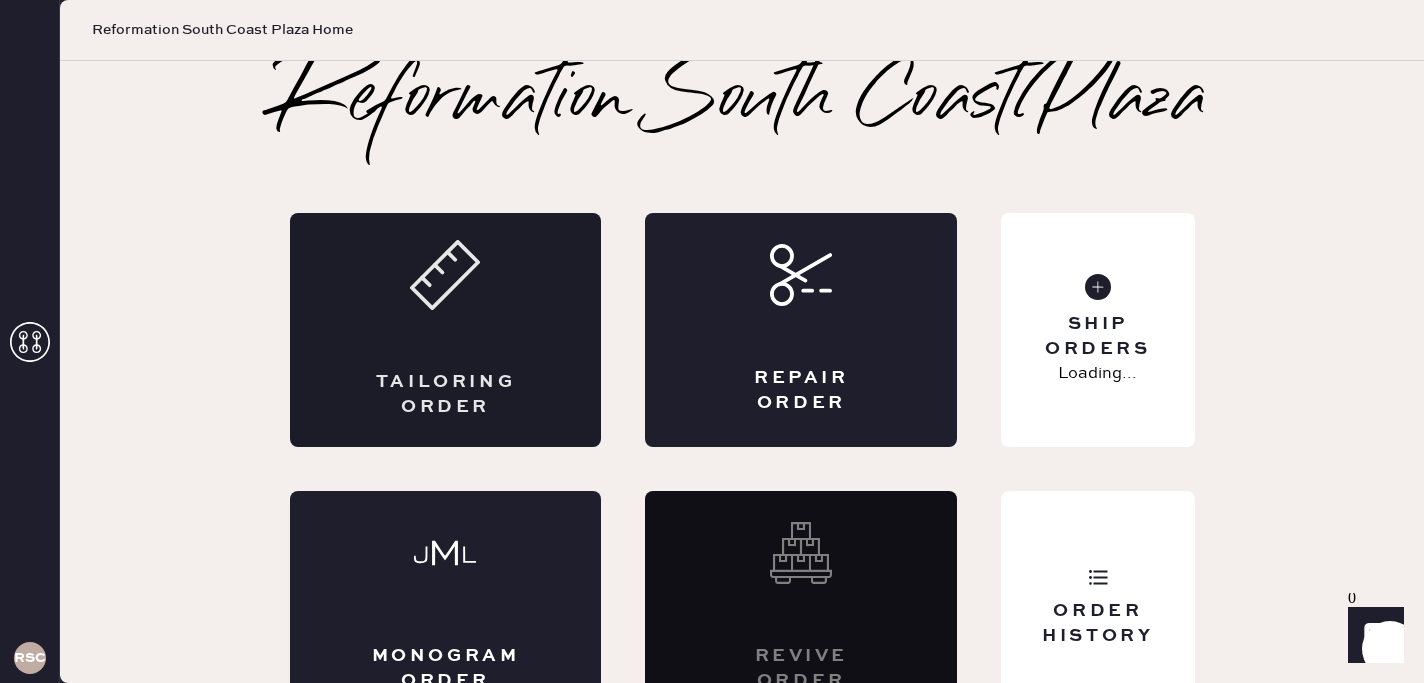 click on "Tailoring Order" at bounding box center [446, 395] 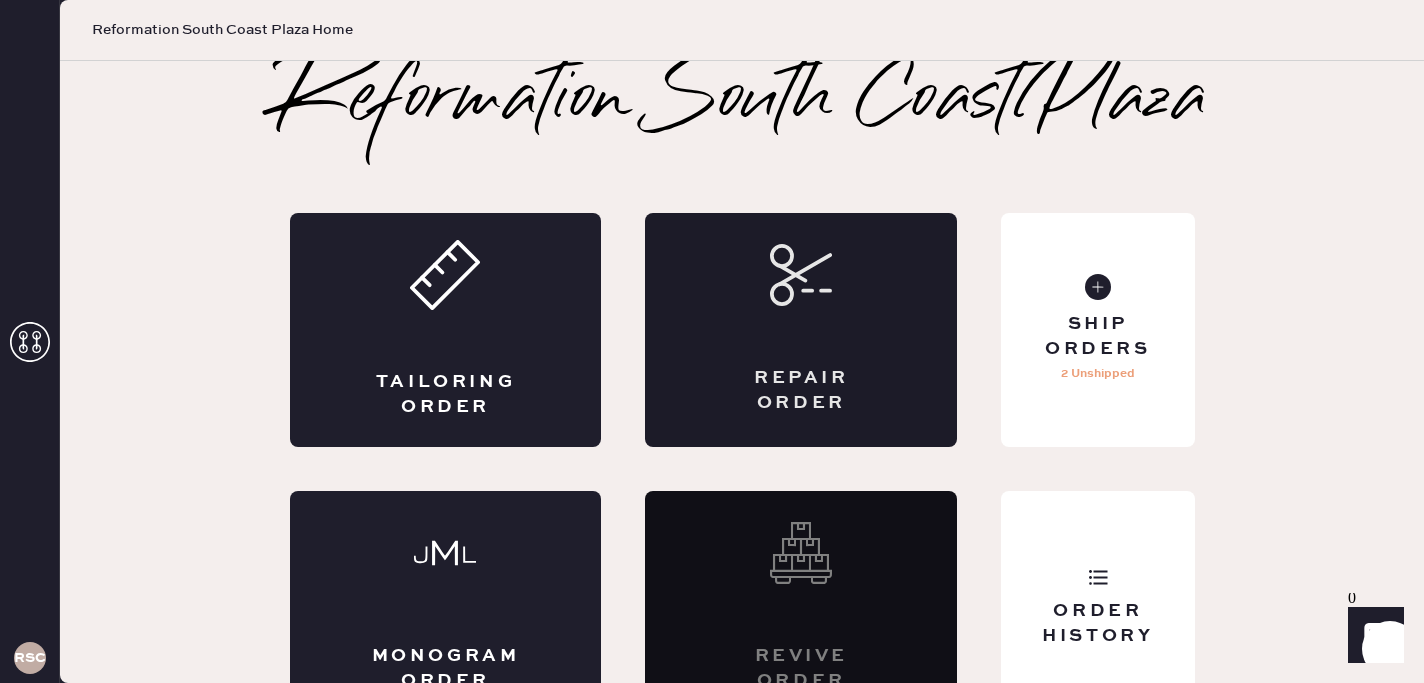 click on "Repair Order" at bounding box center [801, 330] 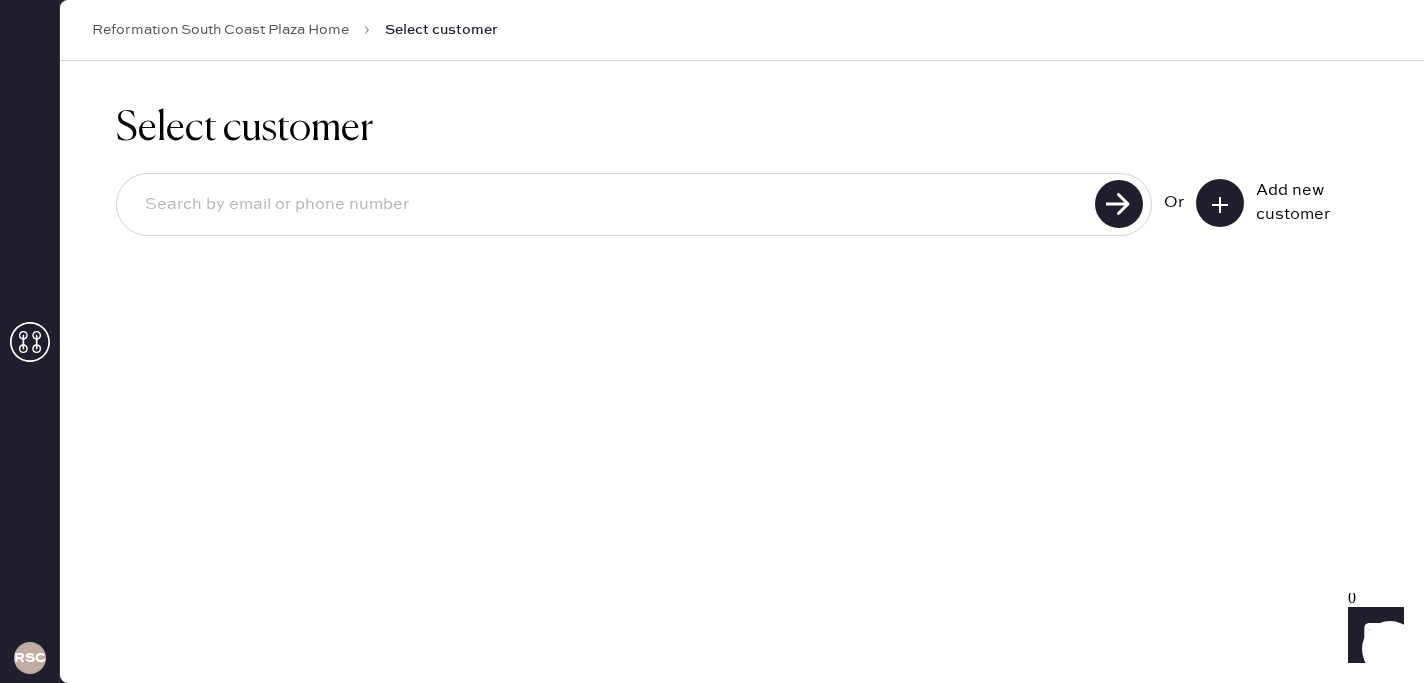 click 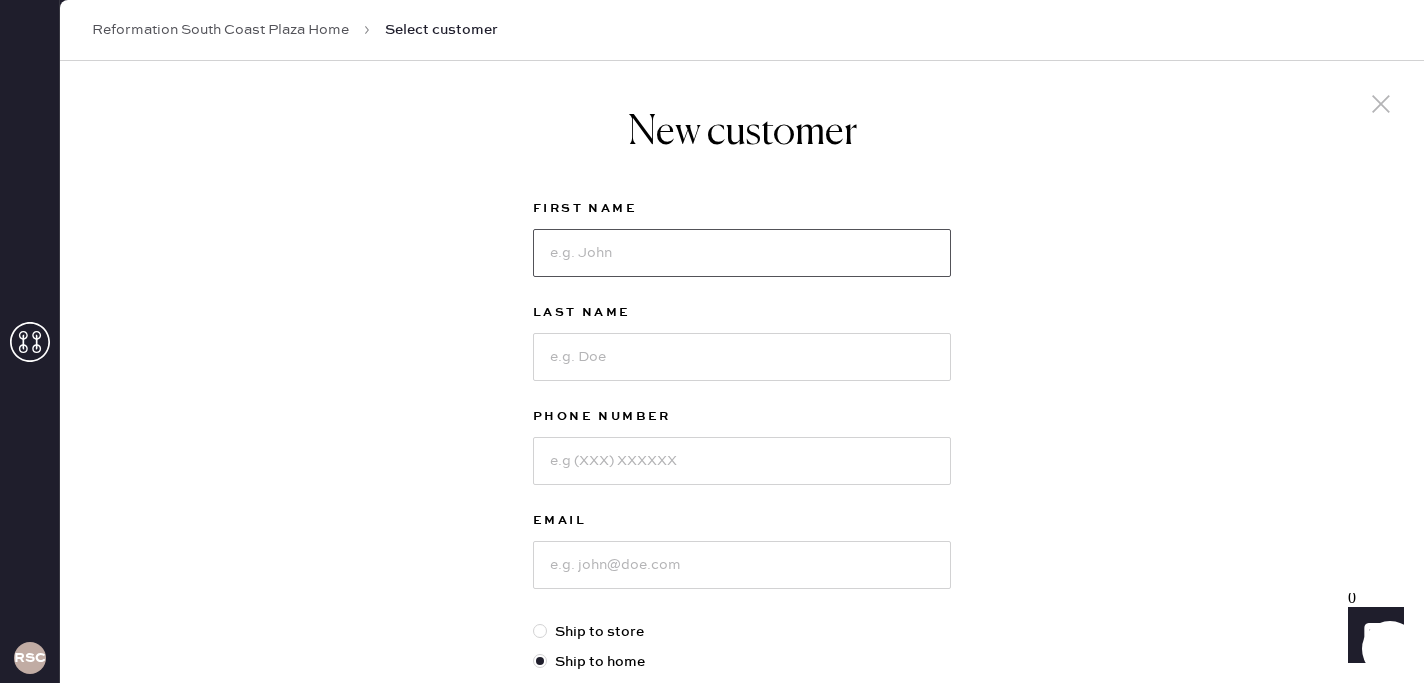 click at bounding box center (742, 253) 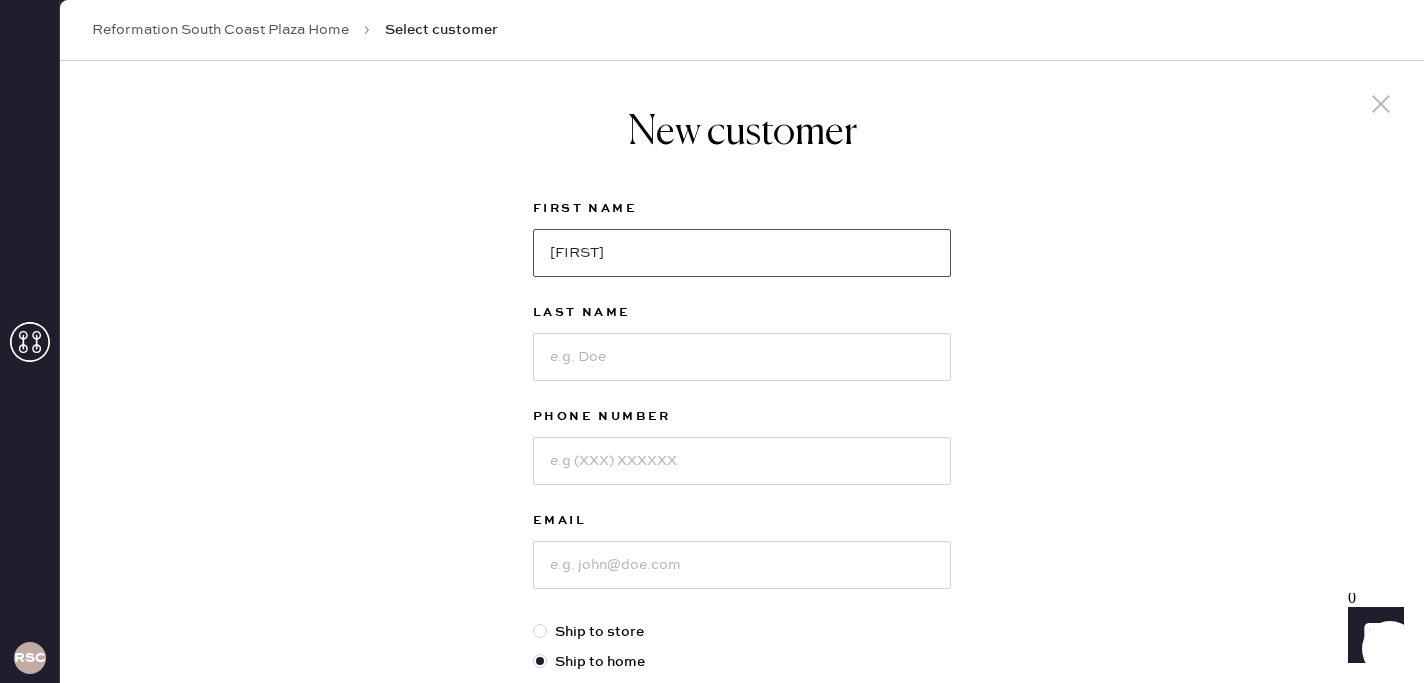 type on "Alyssa" 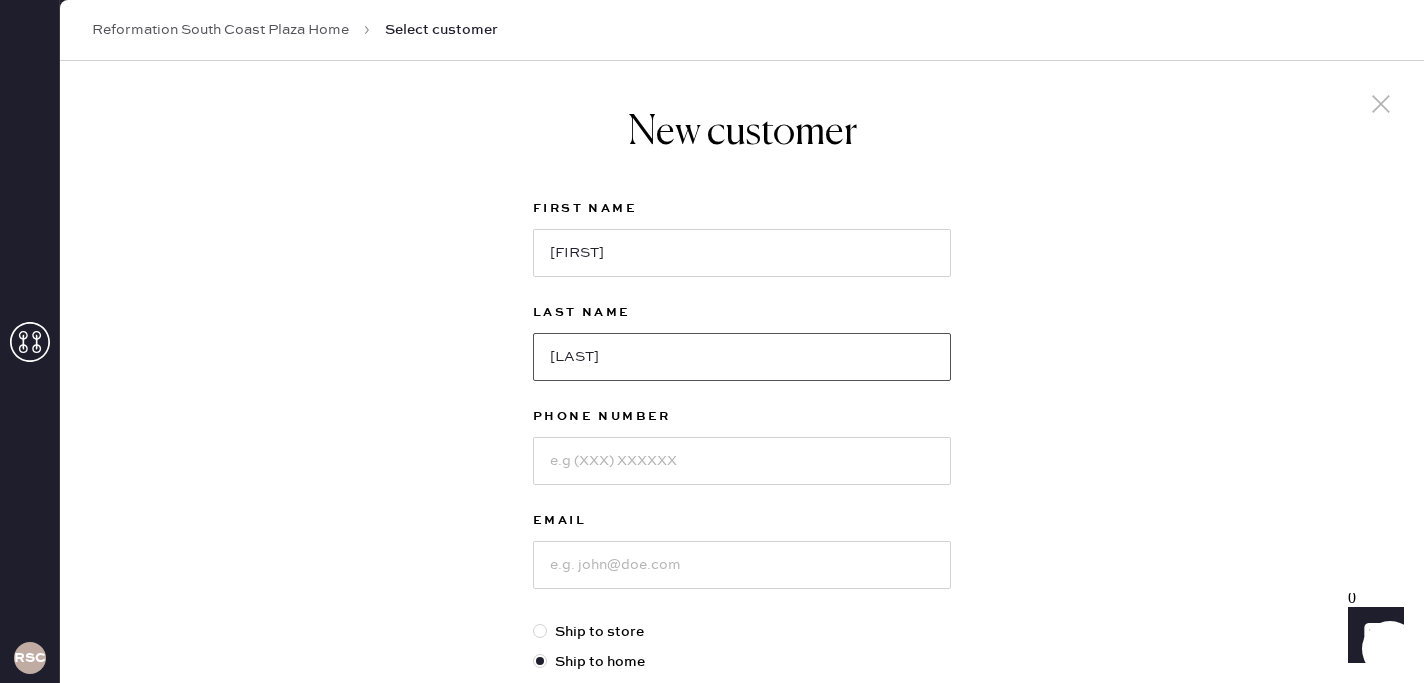 type on "Phothisen" 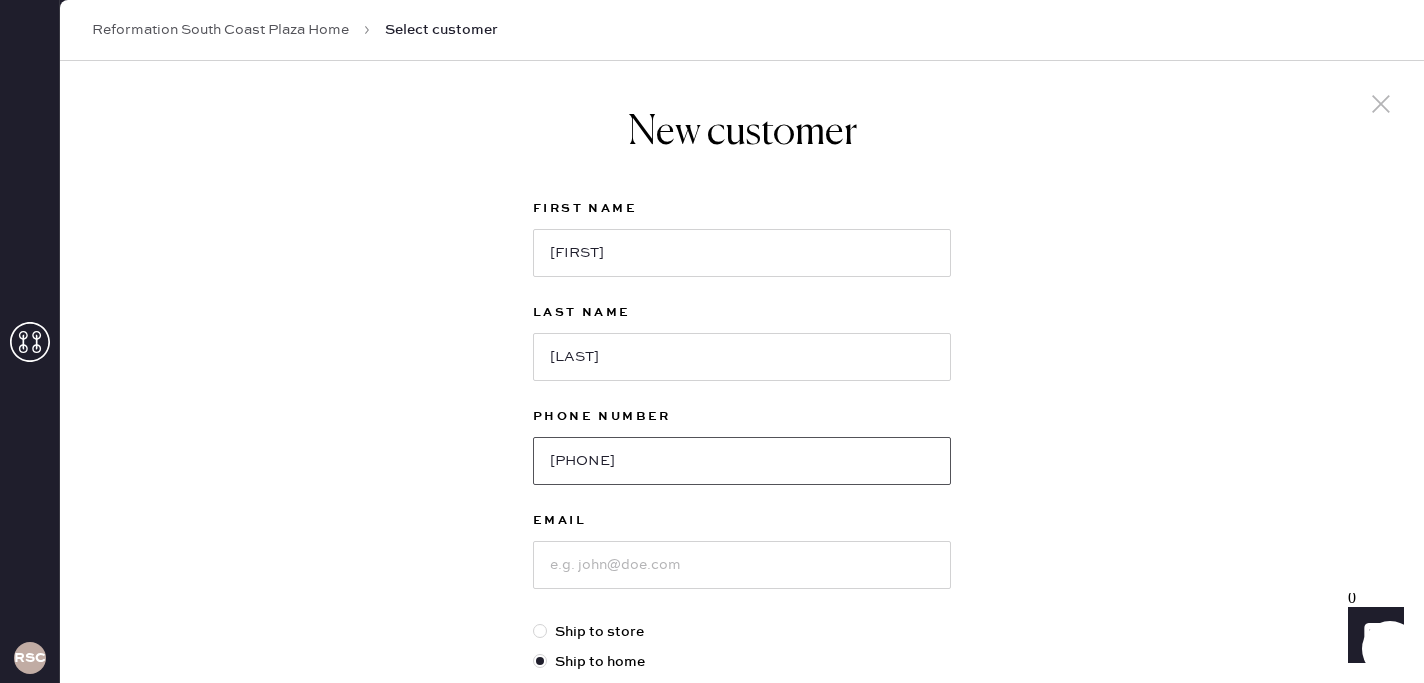 type on "5857645011" 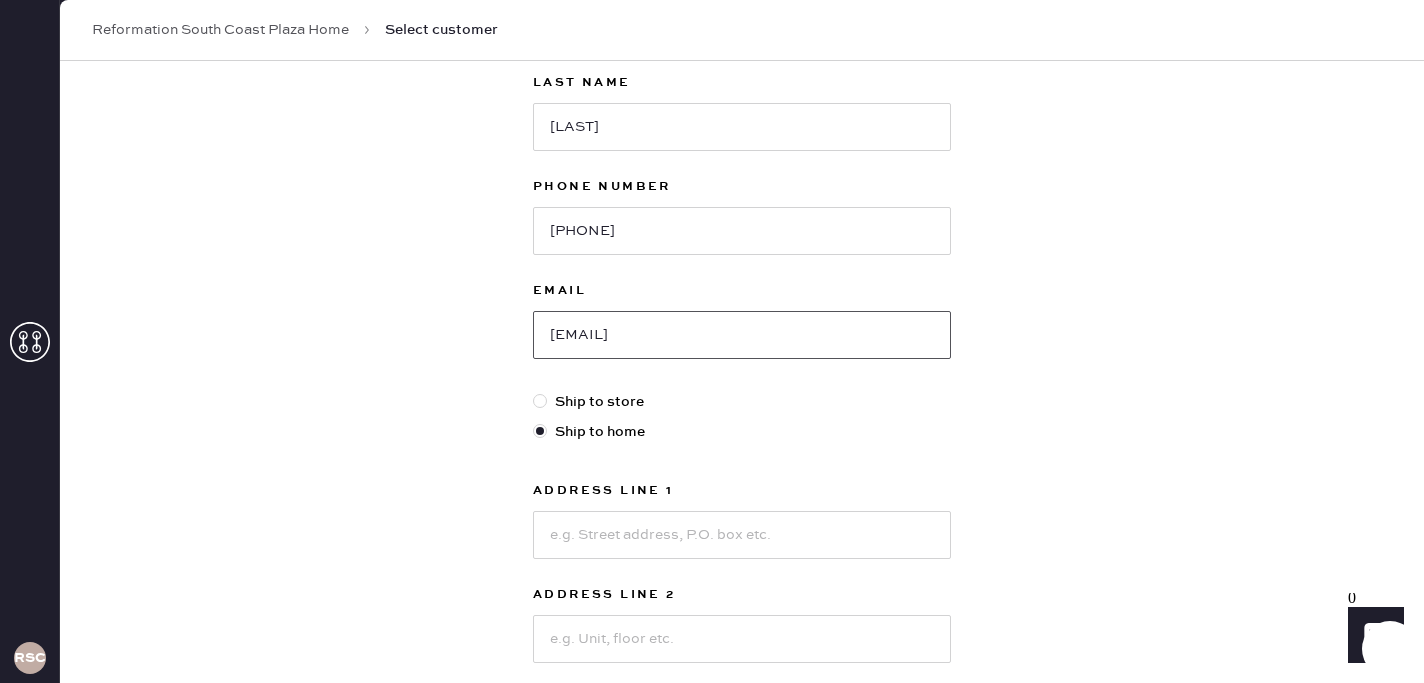 scroll, scrollTop: 234, scrollLeft: 0, axis: vertical 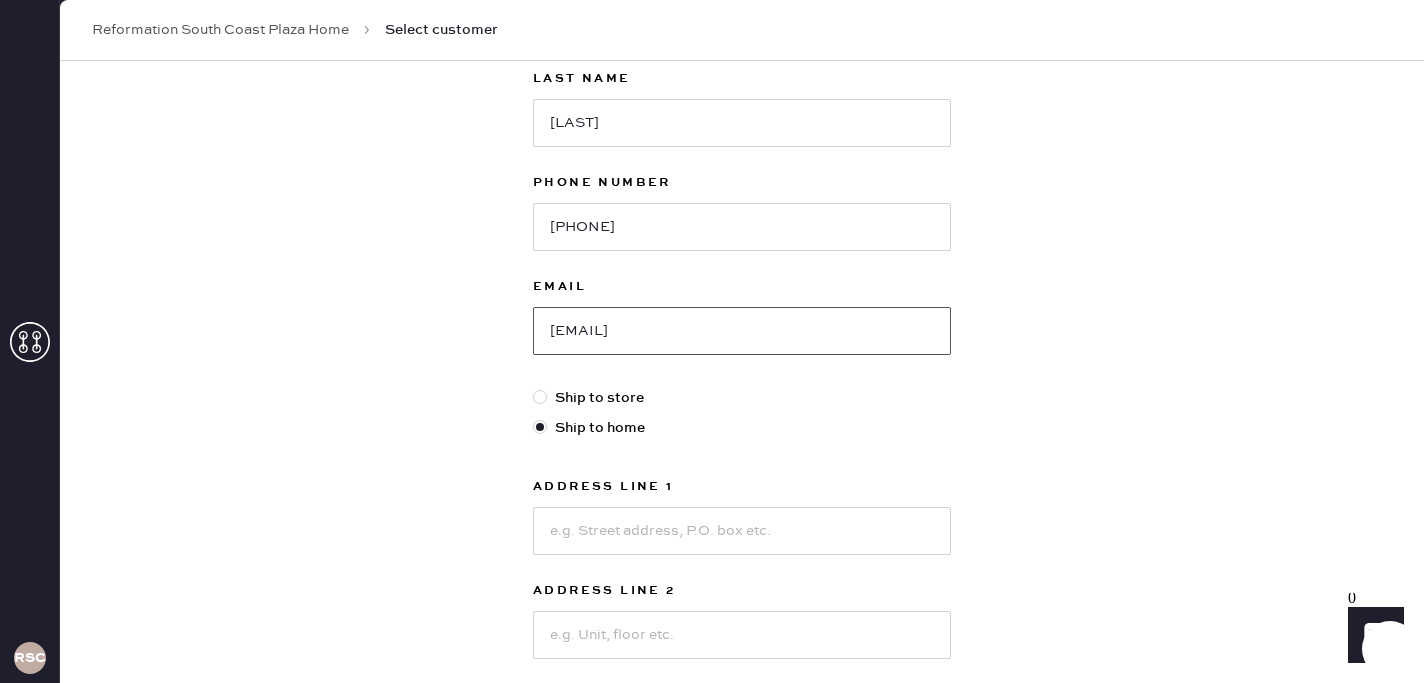 type on "phothisena@gmail.com" 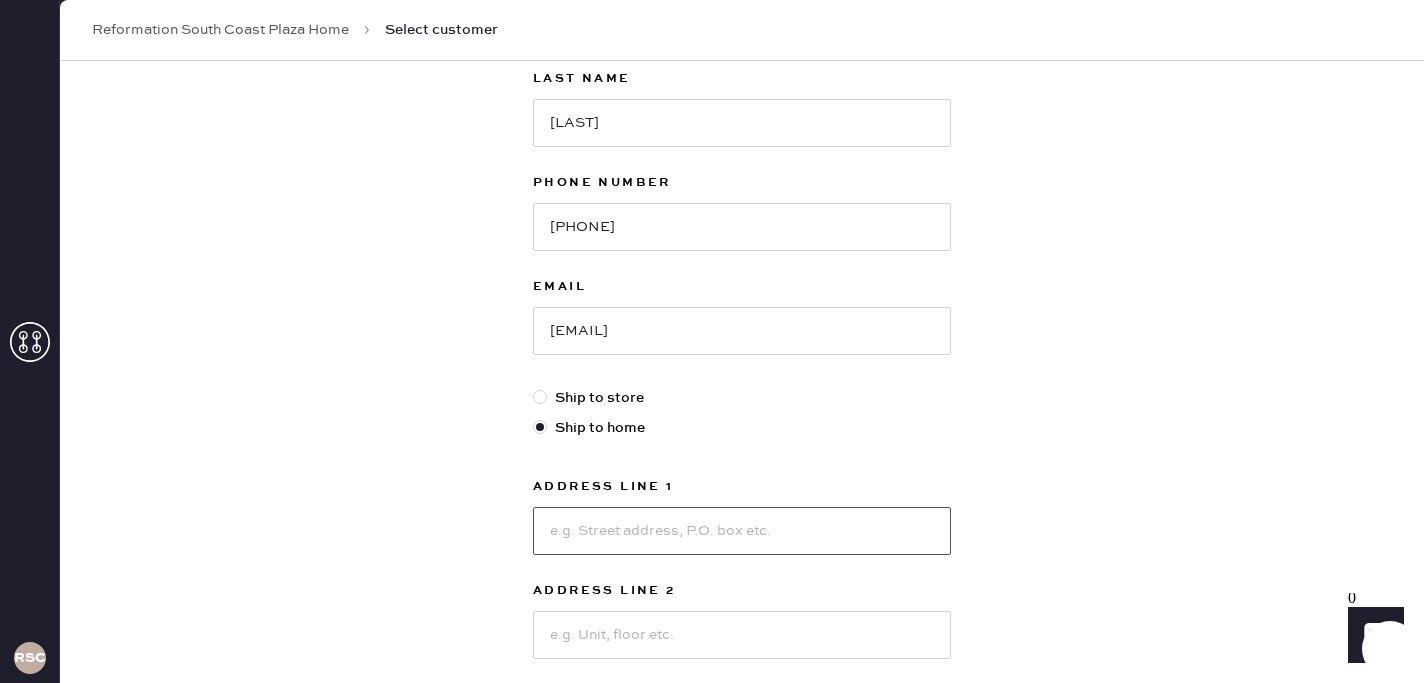 click at bounding box center [742, 531] 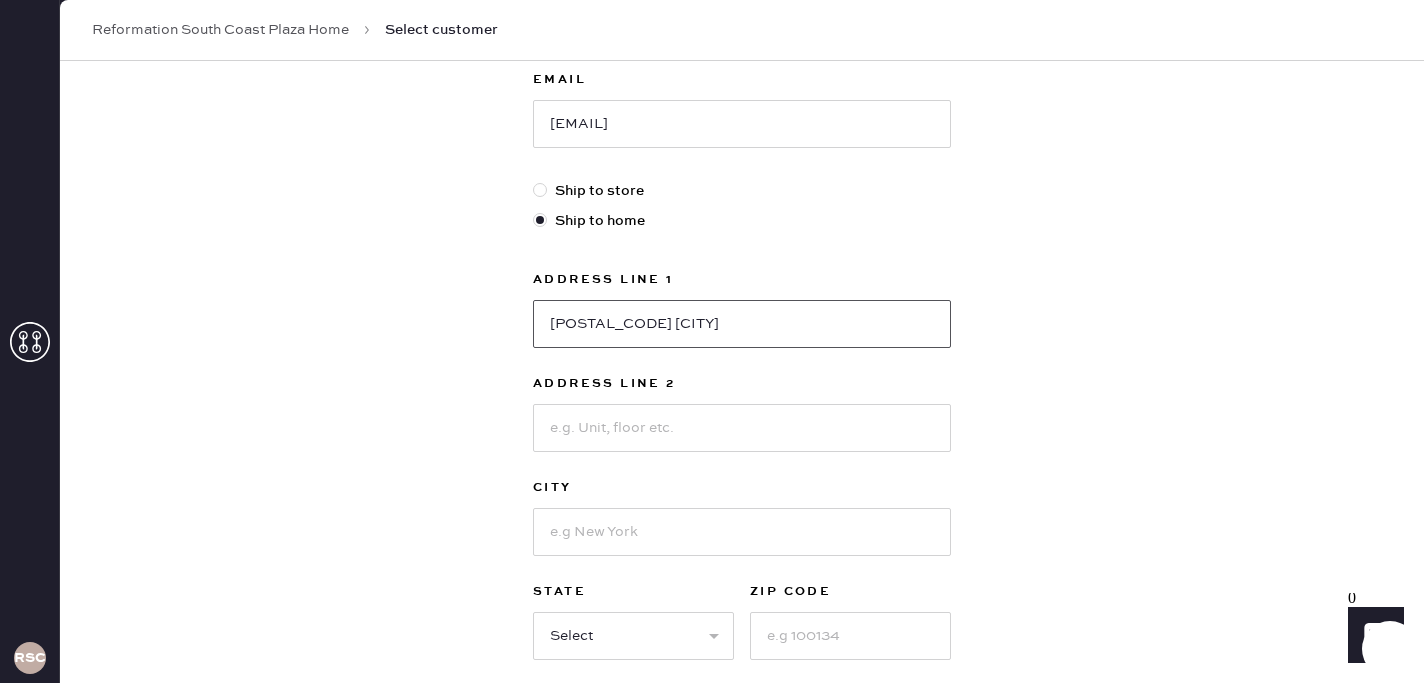 scroll, scrollTop: 457, scrollLeft: 0, axis: vertical 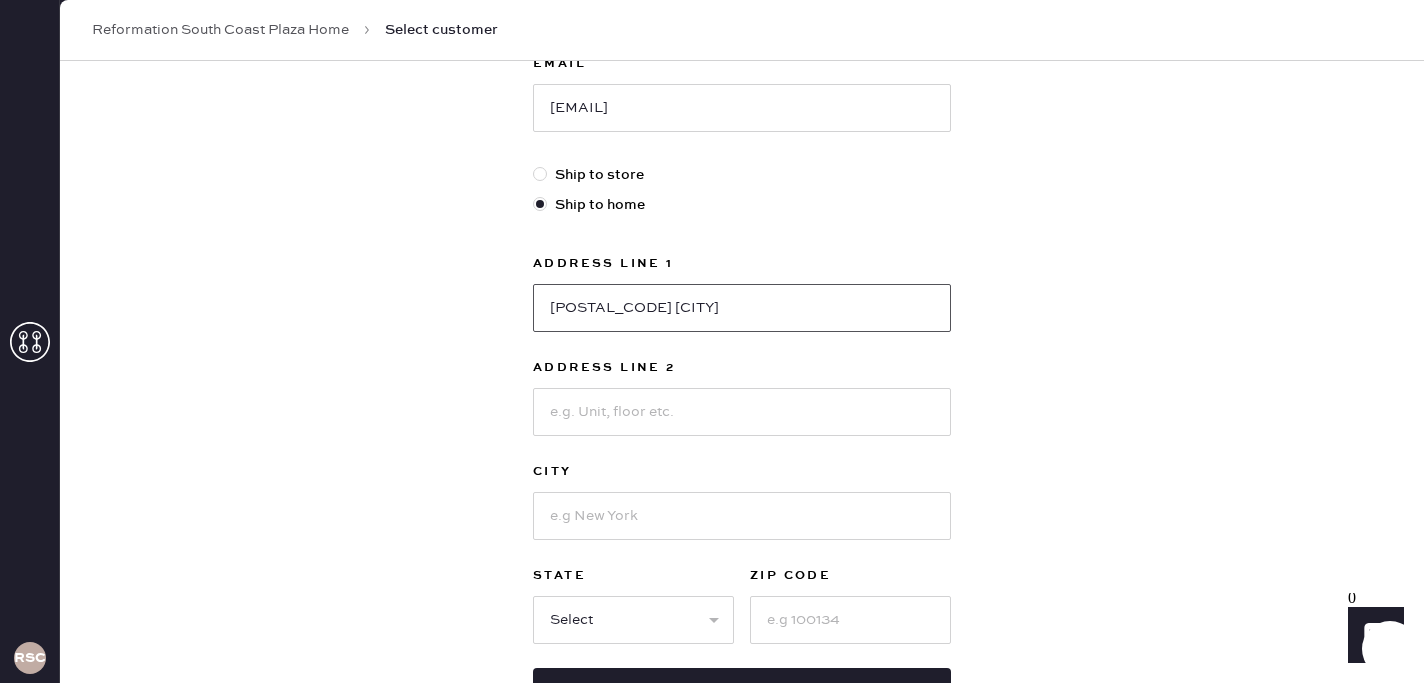 type on "22107 Ansel" 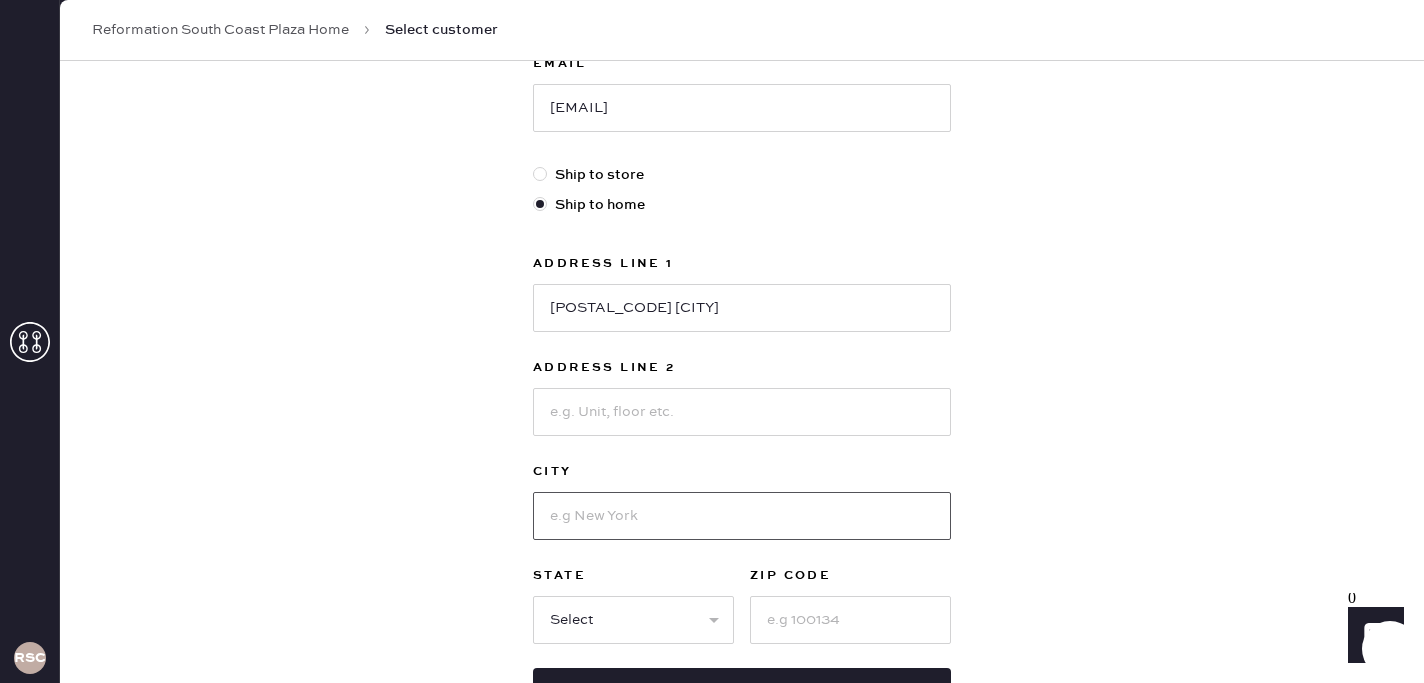click at bounding box center [742, 516] 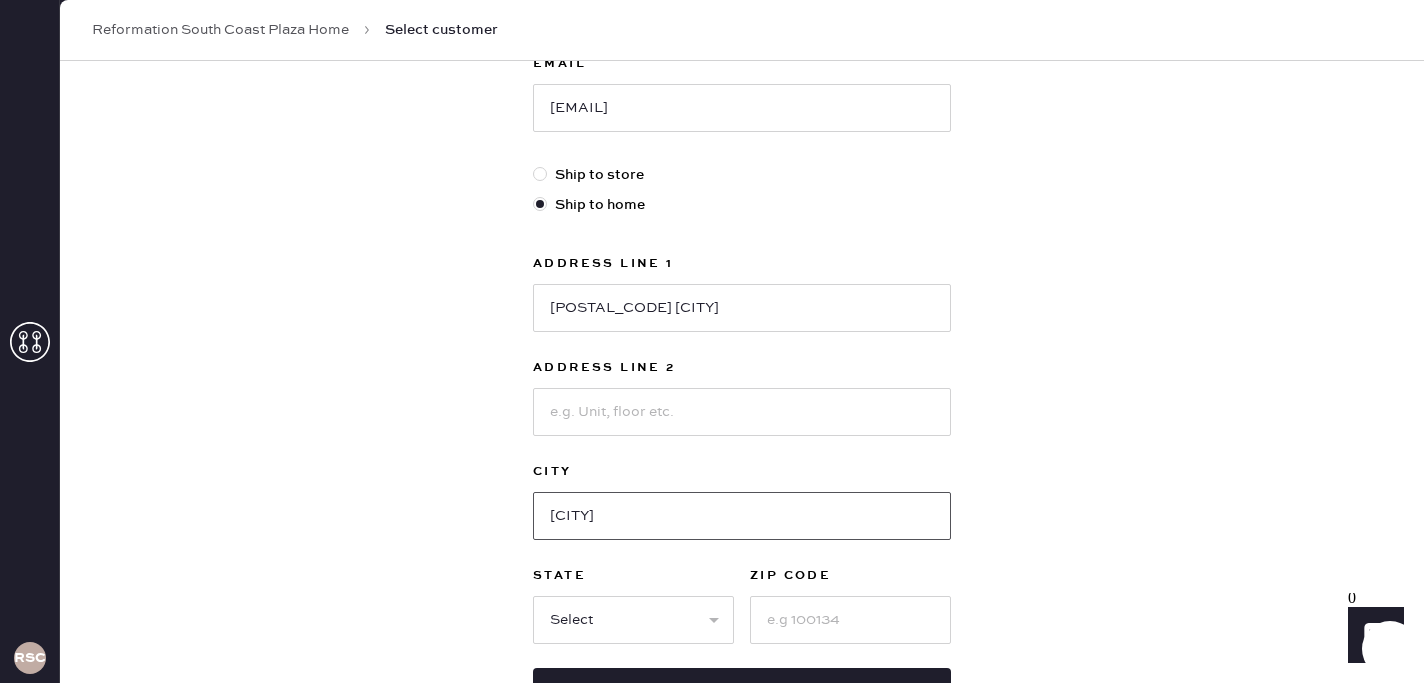 scroll, scrollTop: 583, scrollLeft: 0, axis: vertical 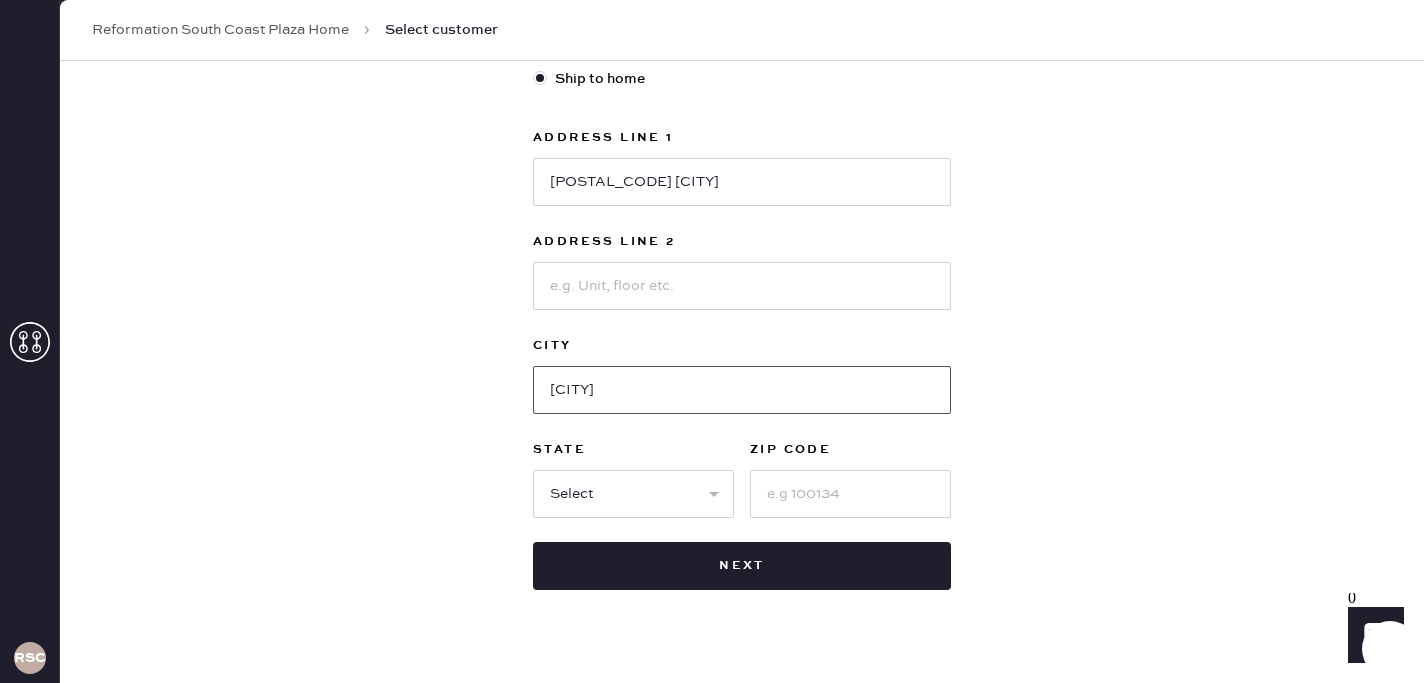 type on "Irvine" 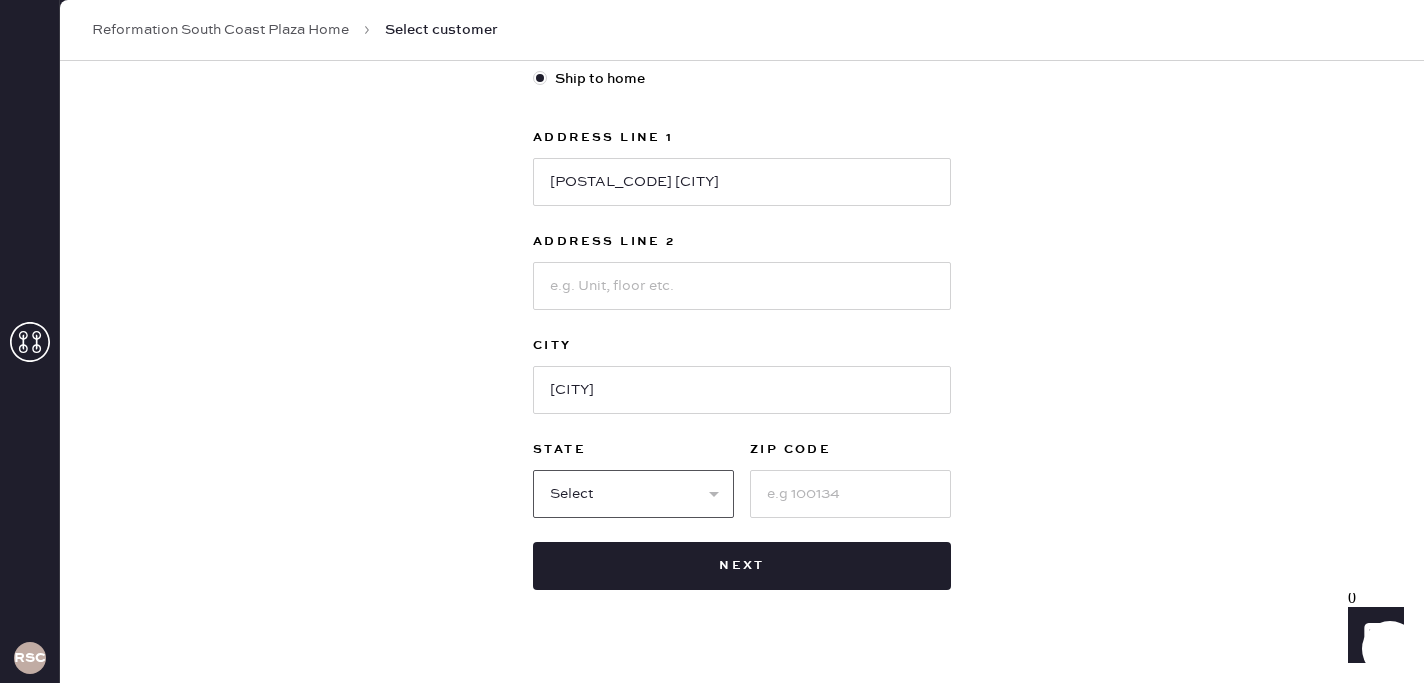 click on "Select AK AL AR AZ CA CO CT DC DE FL GA HI IA ID IL IN KS KY LA MA MD ME MI MN MO MS MT NC ND NE NH NJ NM NV NY OH OK OR PA RI SC SD TN TX UT VA VT WA WI WV WY" at bounding box center (633, 494) 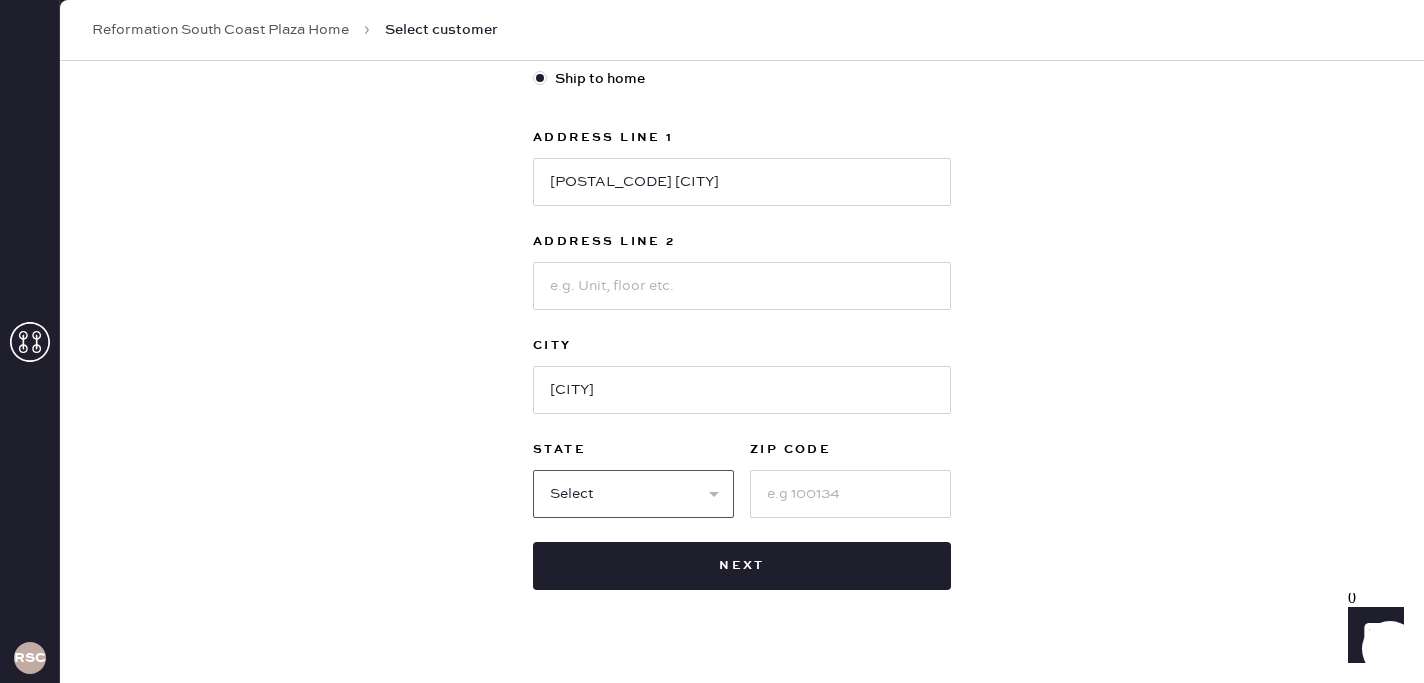 select on "CA" 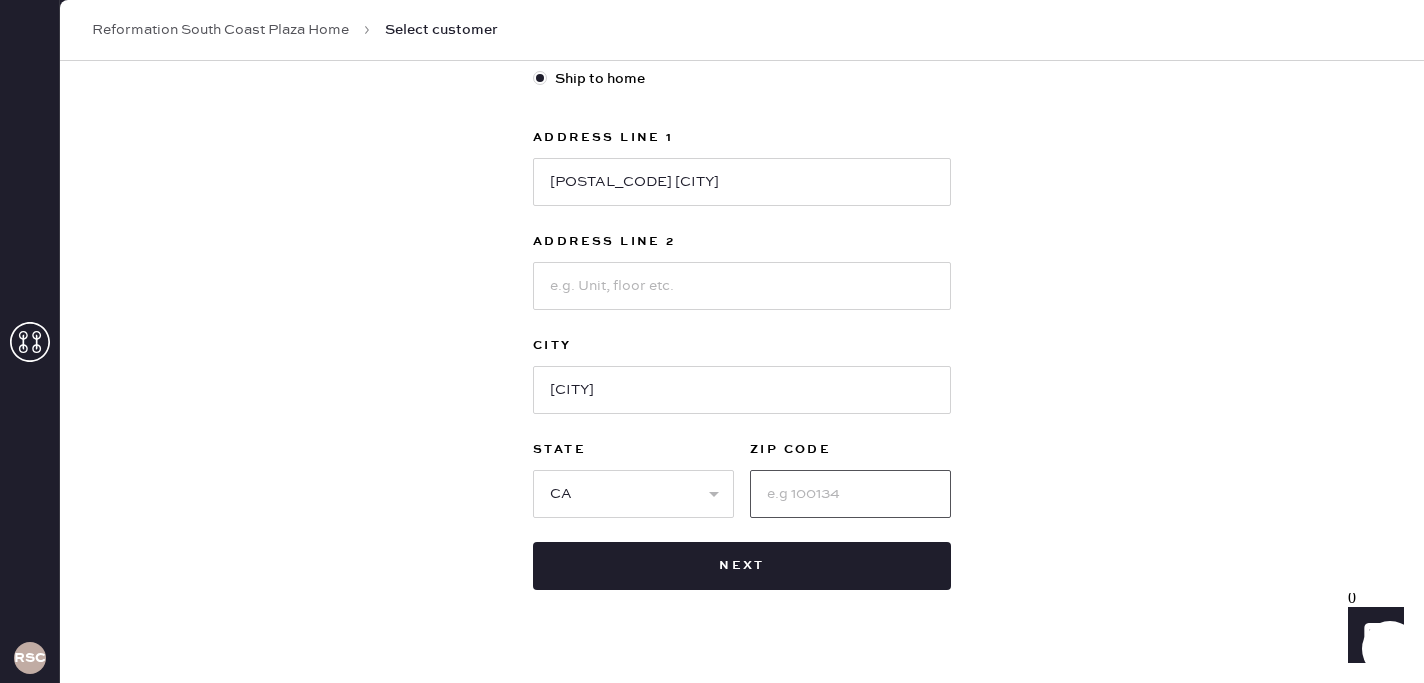 click at bounding box center [850, 494] 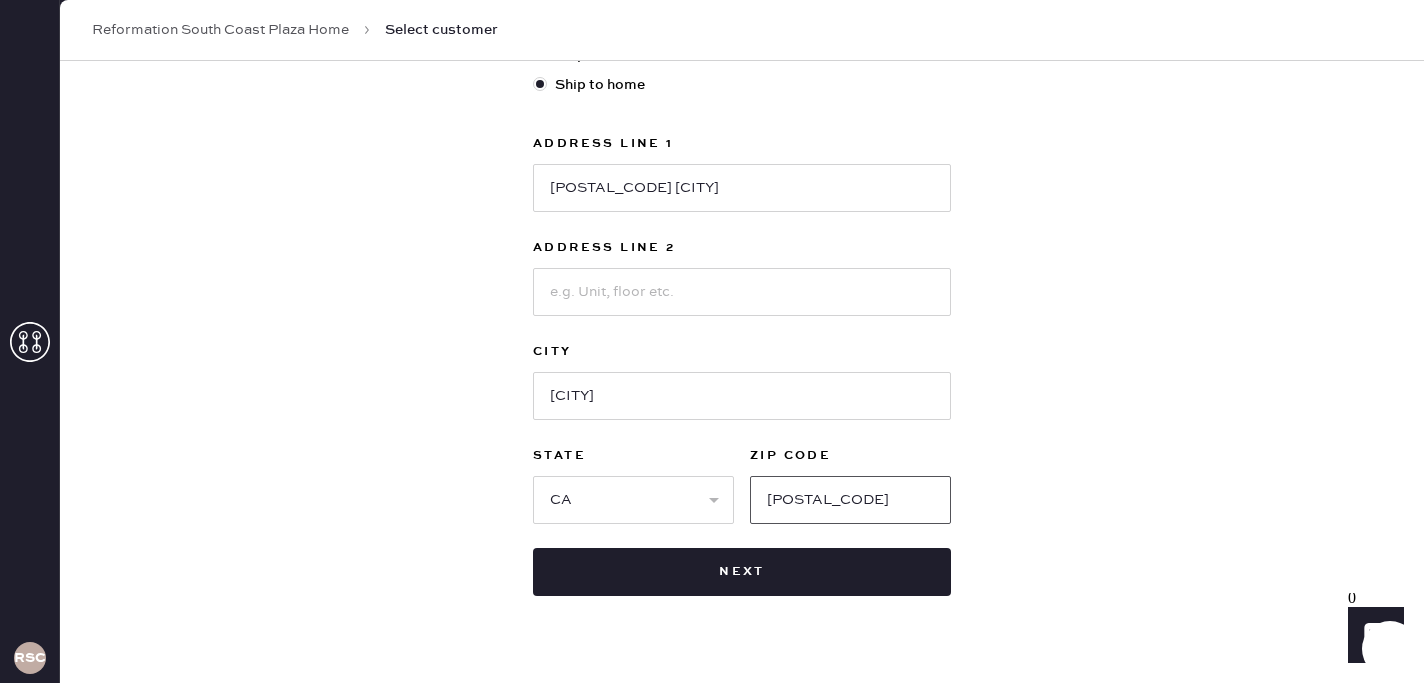 scroll, scrollTop: 618, scrollLeft: 0, axis: vertical 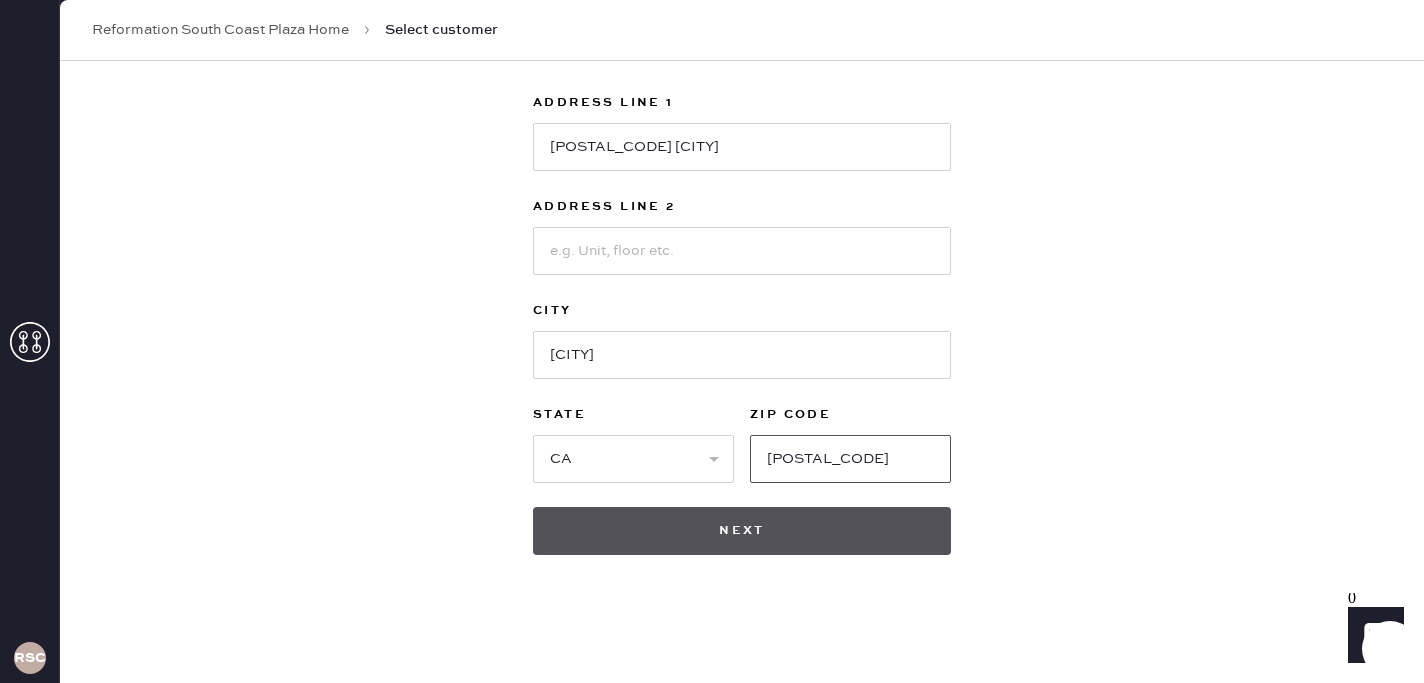 type on "92618" 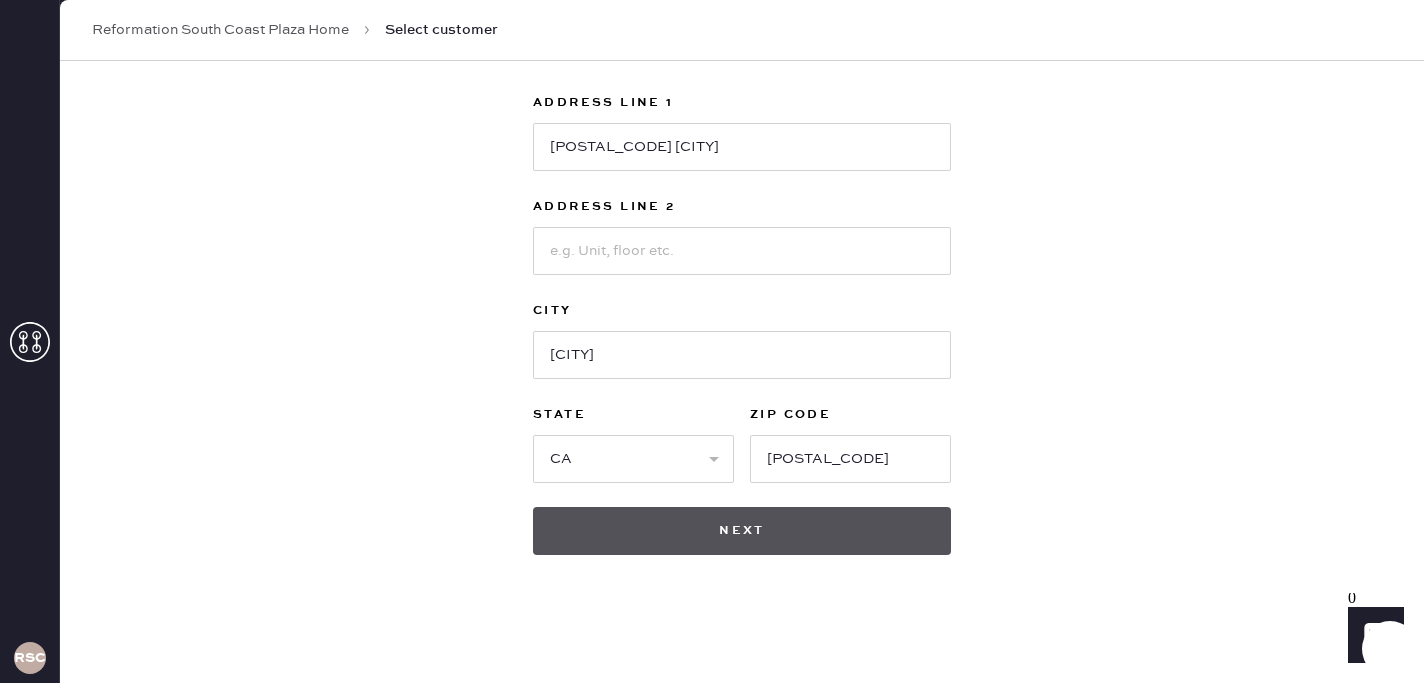 click on "Next" at bounding box center [742, 531] 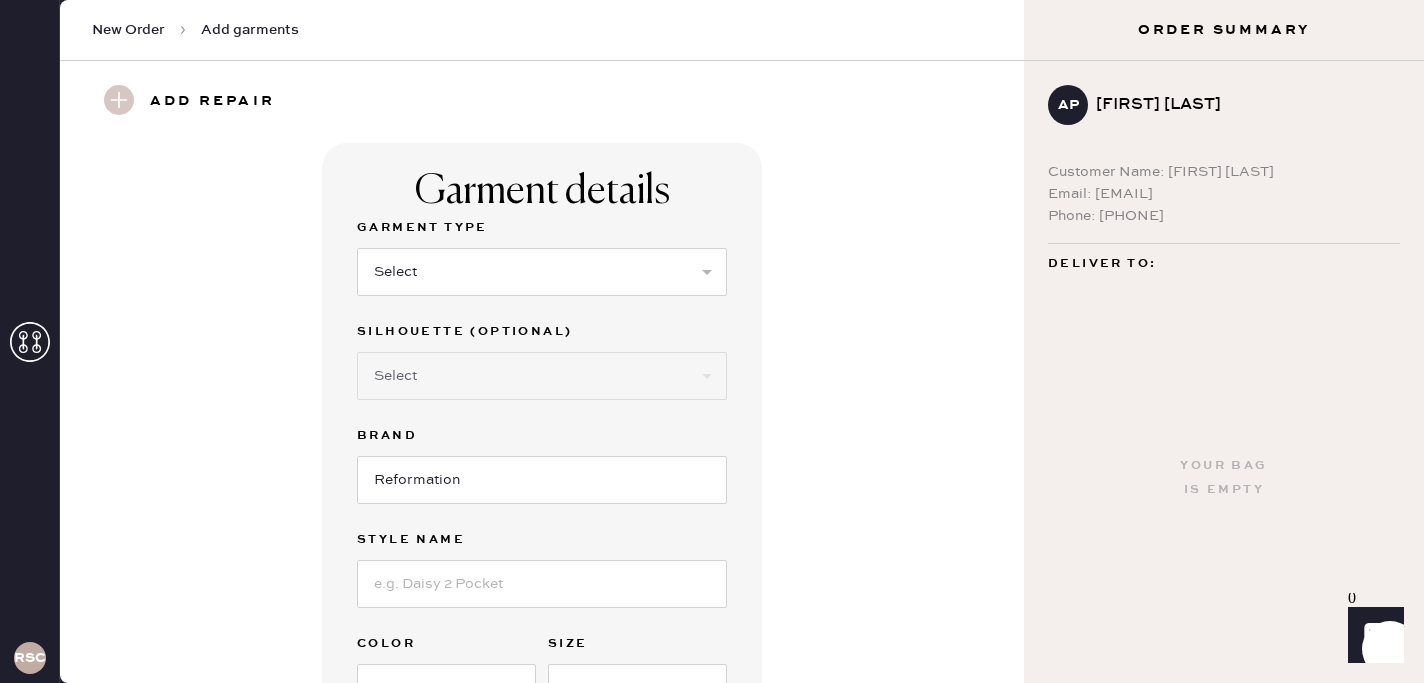 click on "Garment details Garment Type Select Basic Skirt Jeans Leggings Pants Shorts Basic Sleeved Dress Basic Sleeveless Dress Basic Strap Dress Strap Jumpsuit Button Down Top Sleeved Top Sleeveless Top Silhouette (optional) Select Other Brand Reformation Style name Color Size Original Order Number (Optional)" at bounding box center [542, 492] 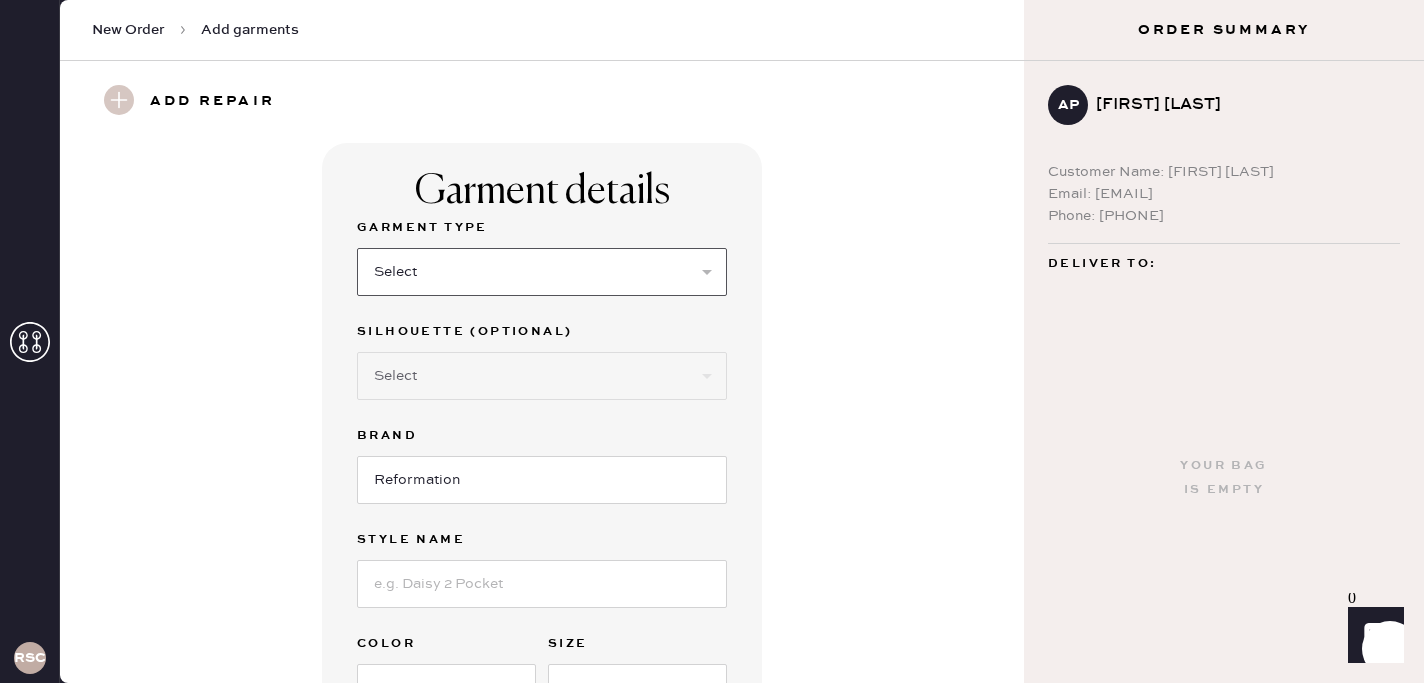 click on "Select Basic Skirt Jeans Leggings Pants Shorts Basic Sleeved Dress Basic Sleeveless Dress Basic Strap Dress Strap Jumpsuit Button Down Top Sleeved Top Sleeveless Top" at bounding box center [542, 272] 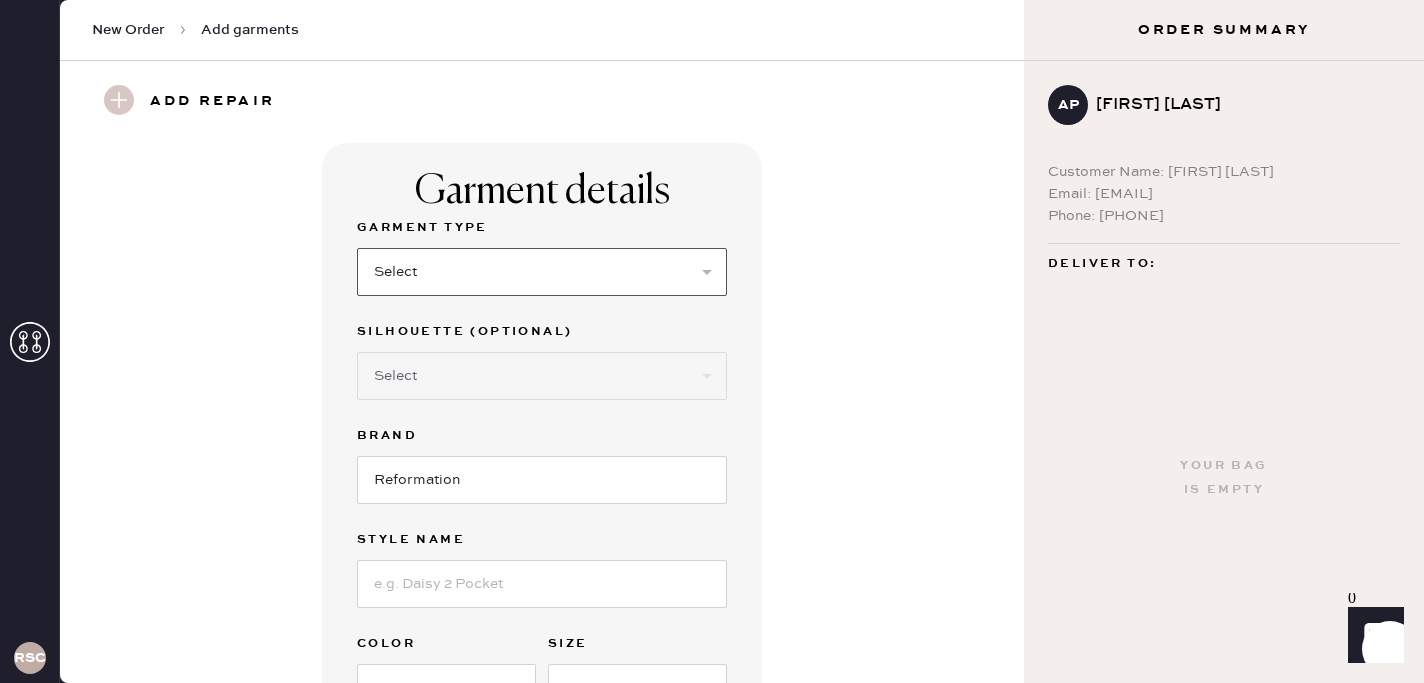 select on "4" 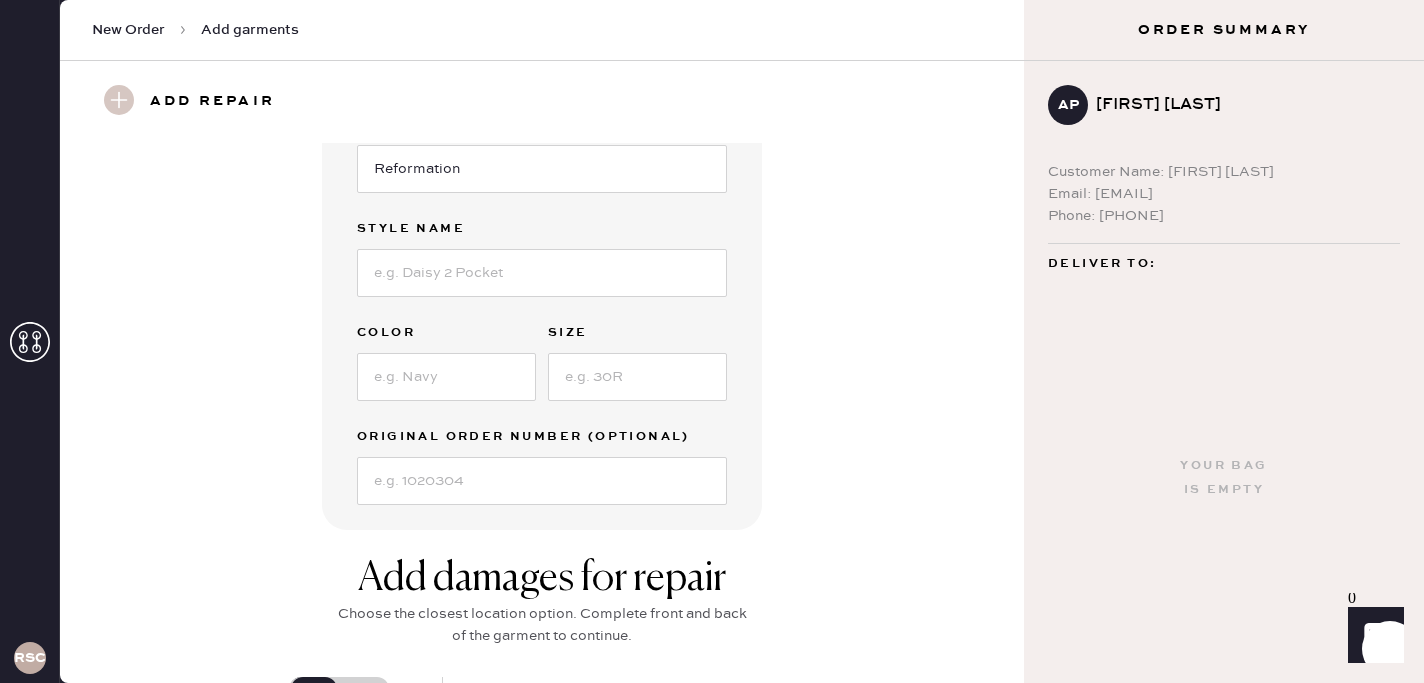 scroll, scrollTop: 320, scrollLeft: 0, axis: vertical 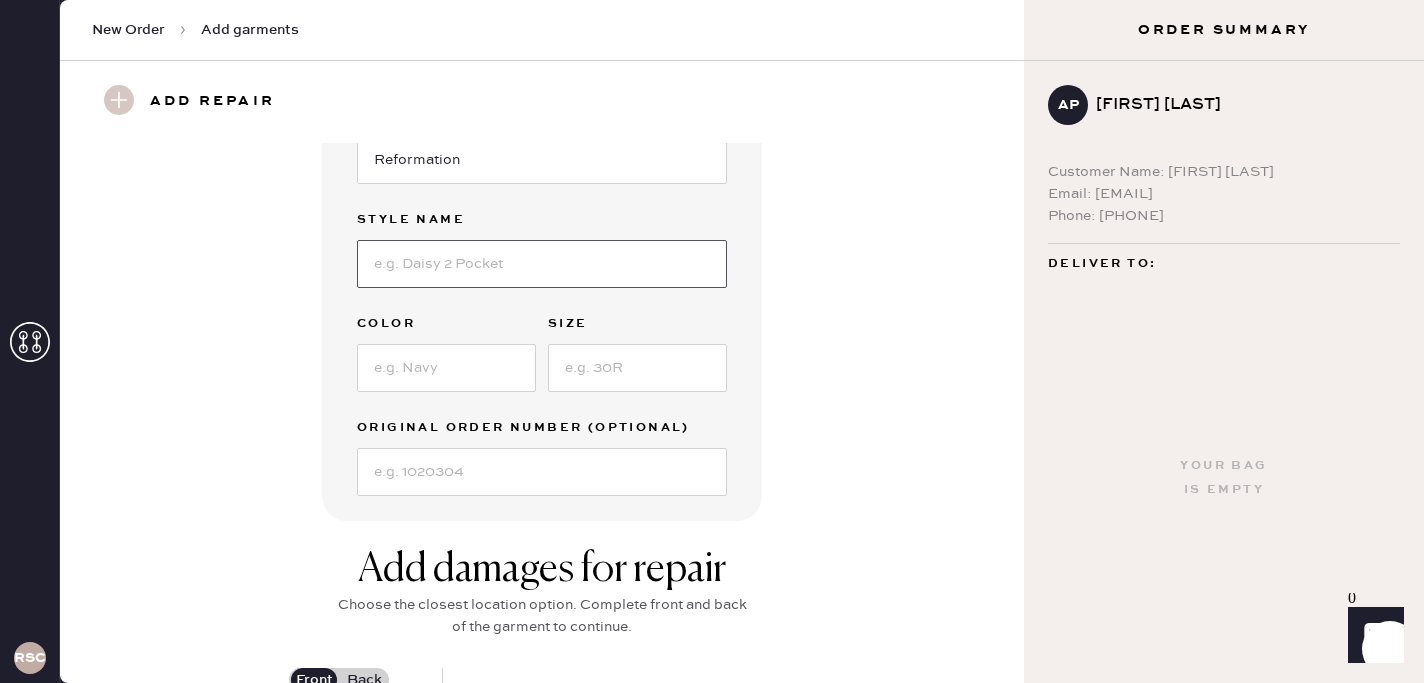 click at bounding box center (542, 264) 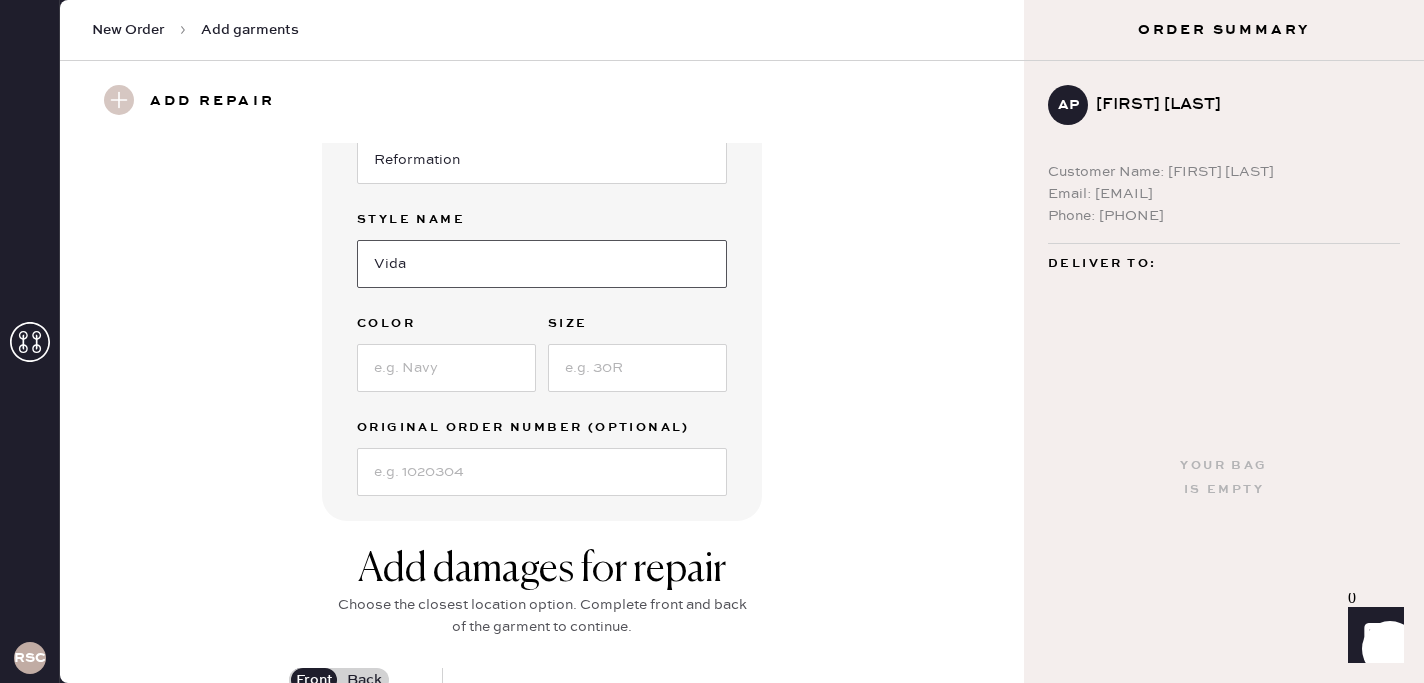 type on "vida low rise pant" 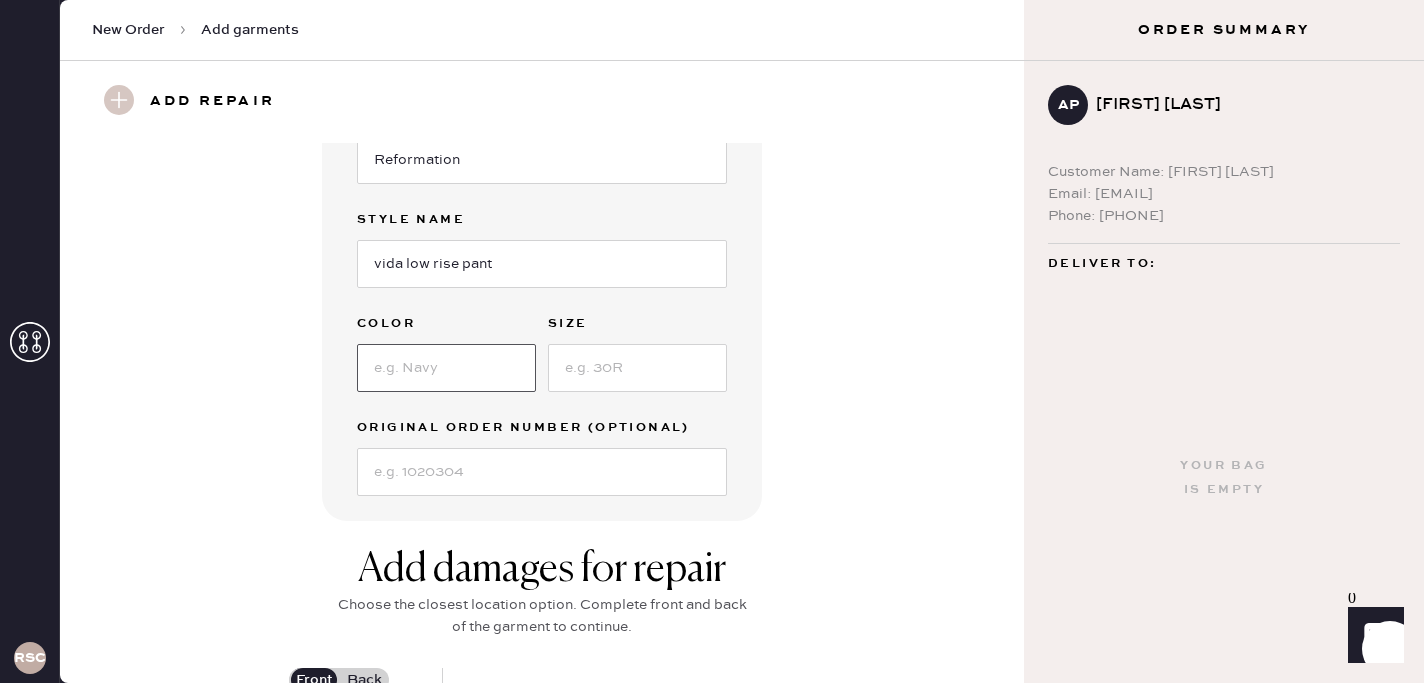 click at bounding box center [446, 368] 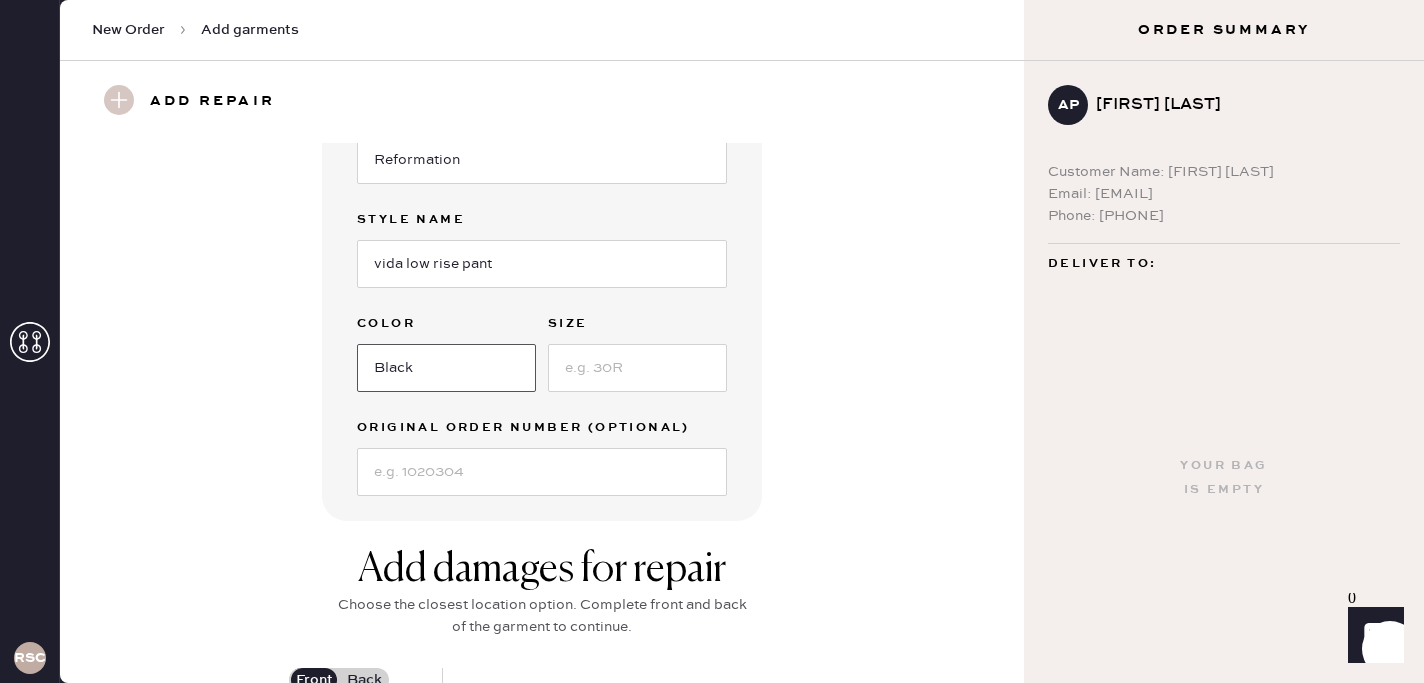 type on "Black" 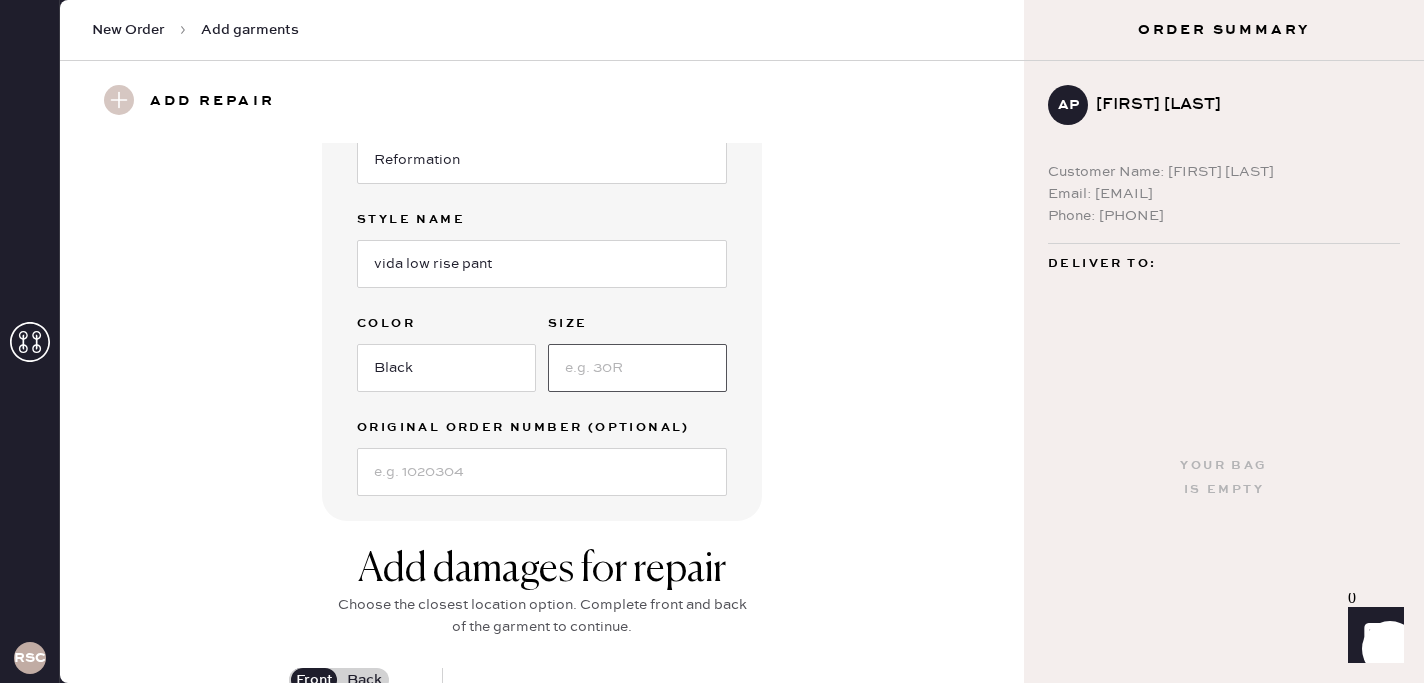 click at bounding box center [637, 368] 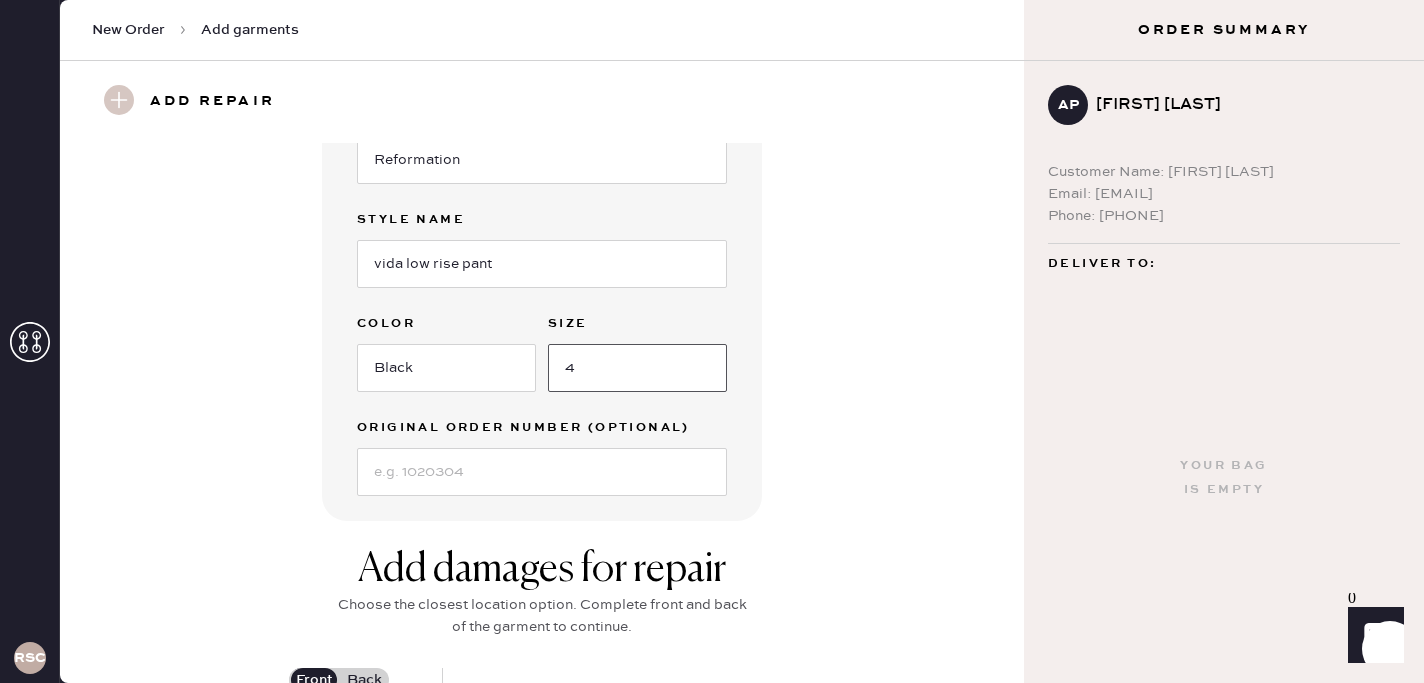 type on "4" 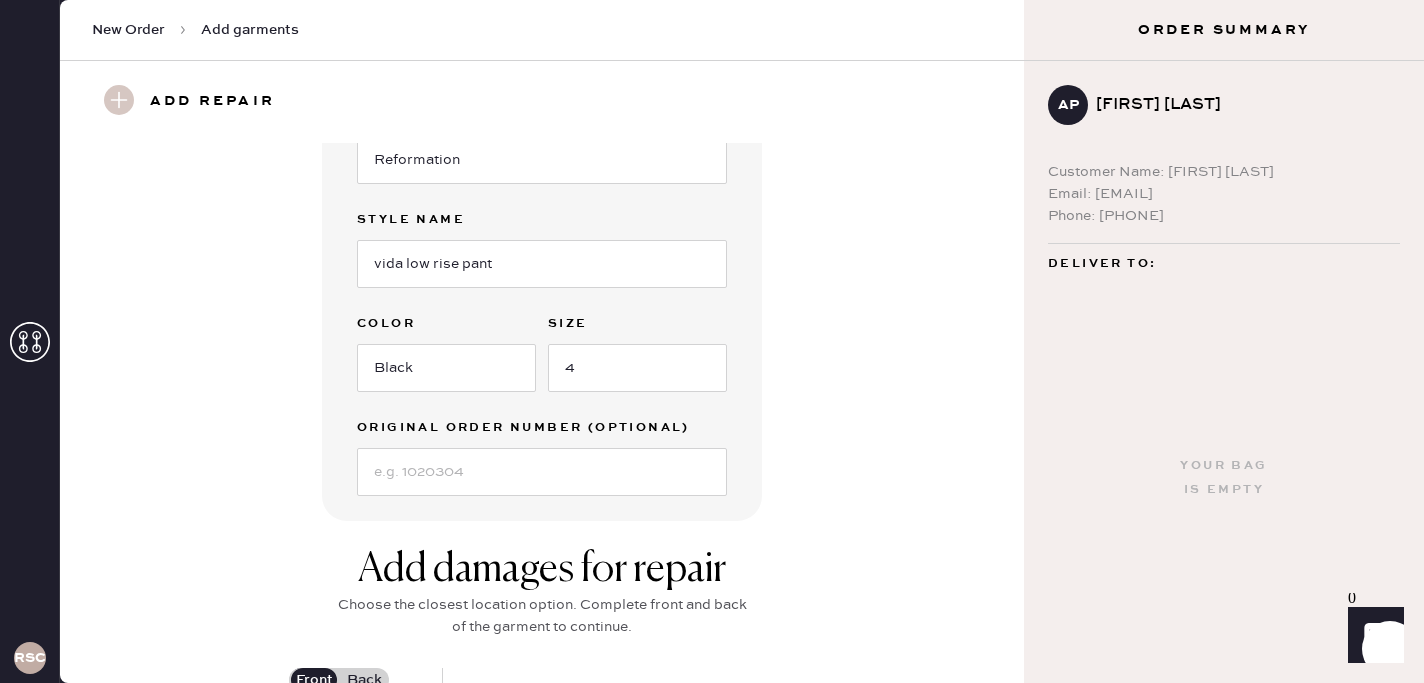 click on "Garment details Garment Type Select Basic Skirt Jeans Leggings Pants Shorts Basic Sleeved Dress Basic Sleeveless Dress Basic Strap Dress Strap Jumpsuit Button Down Top Sleeved Top Sleeveless Top Silhouette (optional) Select Joggers Shorts Cropped Flare Boot Cut Straight Skinny Other Brand Reformation Style name vida low rise pant Color Black Size 4 Original Order Number (Optional)" at bounding box center [542, 172] 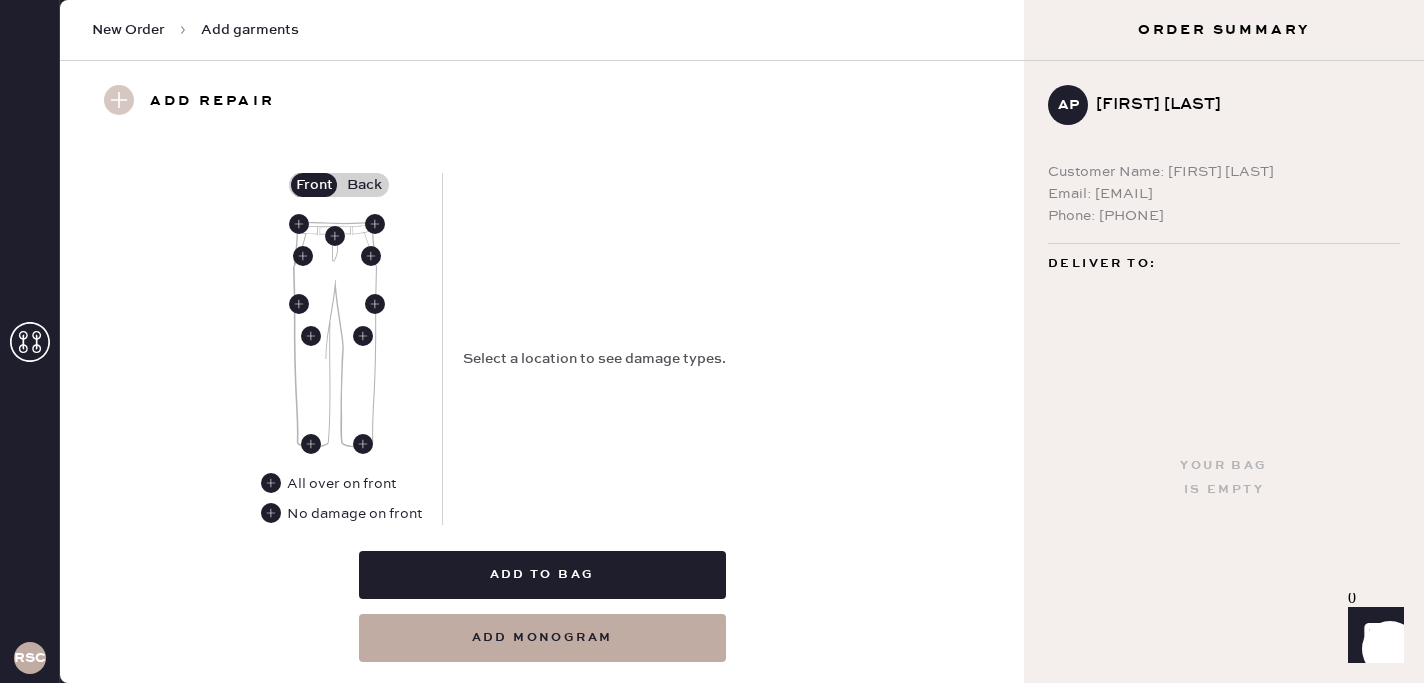 scroll, scrollTop: 817, scrollLeft: 0, axis: vertical 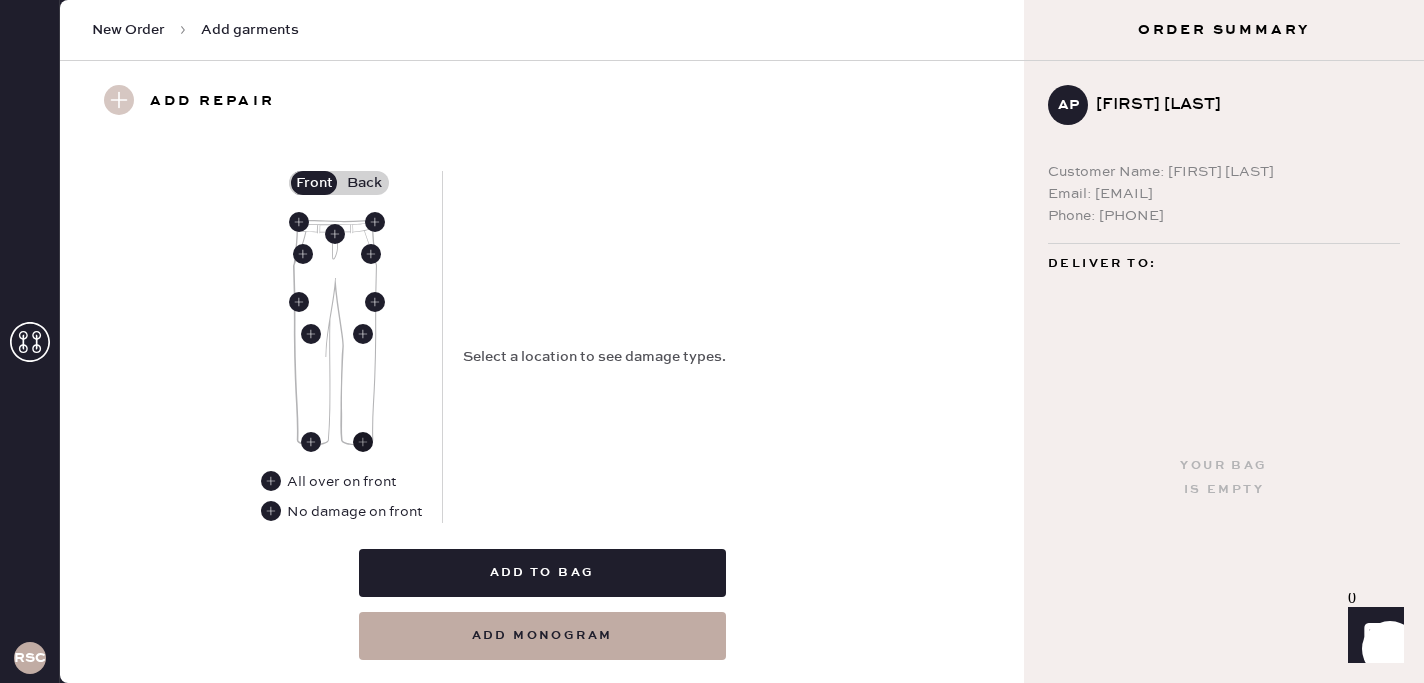 click 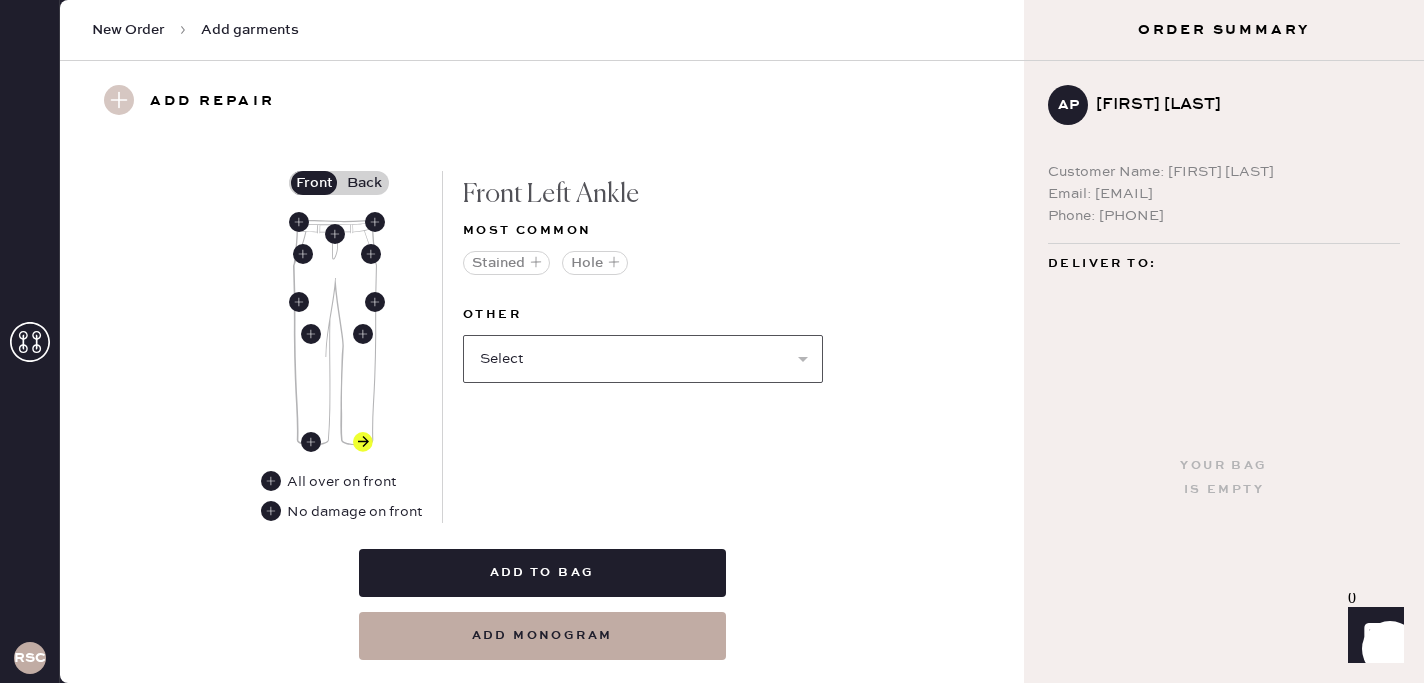 click on "Select Broken / Ripped Hem Broken Beads Broken Belt Loop Broken Button Broken Elastic Broken Hook & Eye Broken Label/tag Broken Snap Broken Strap Broken Zipper Lint/hair Missing Beads Missing Button Missing Elastic Missing Hook & Eye Missing Snap Missing Strap Missing Zipper Odor Pilled Pull / Snag Stretched Elastic Seam Rip Wrinkled" at bounding box center [643, 359] 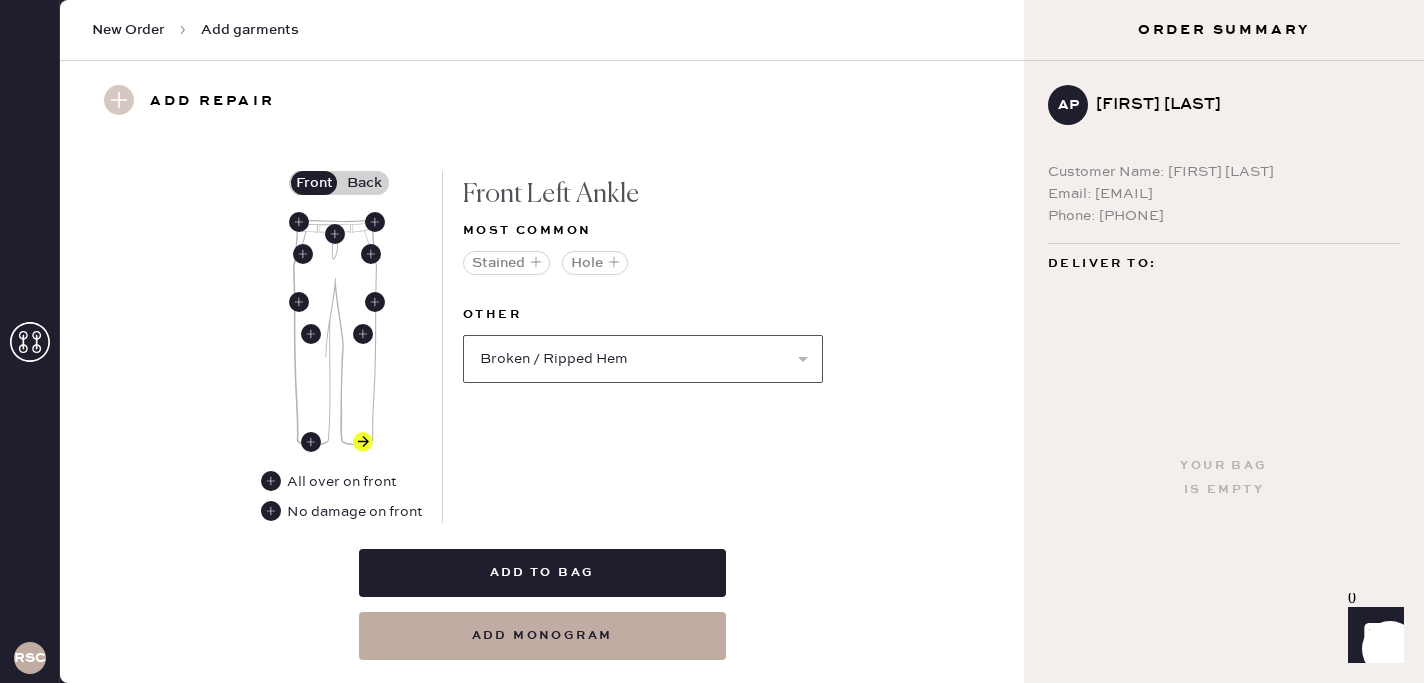 select 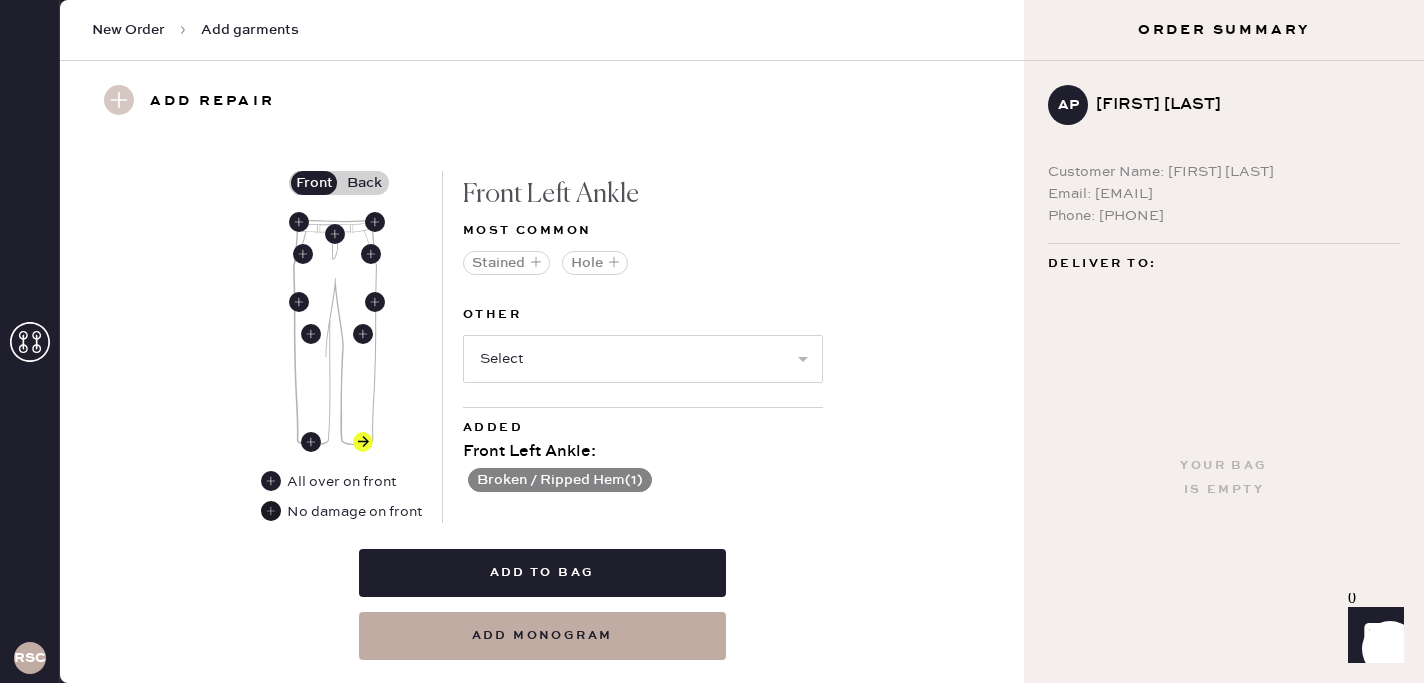 click on "No damage on front" at bounding box center (341, 512) 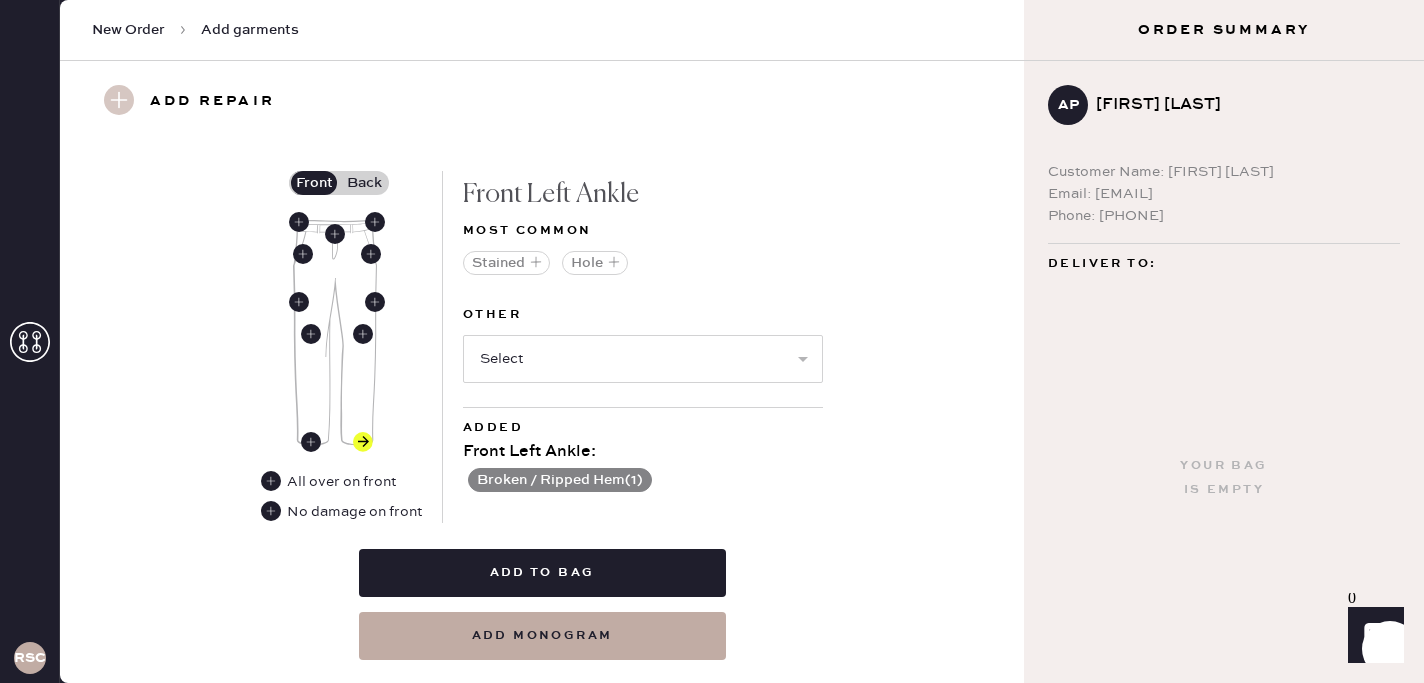 click on "Back" at bounding box center [364, 183] 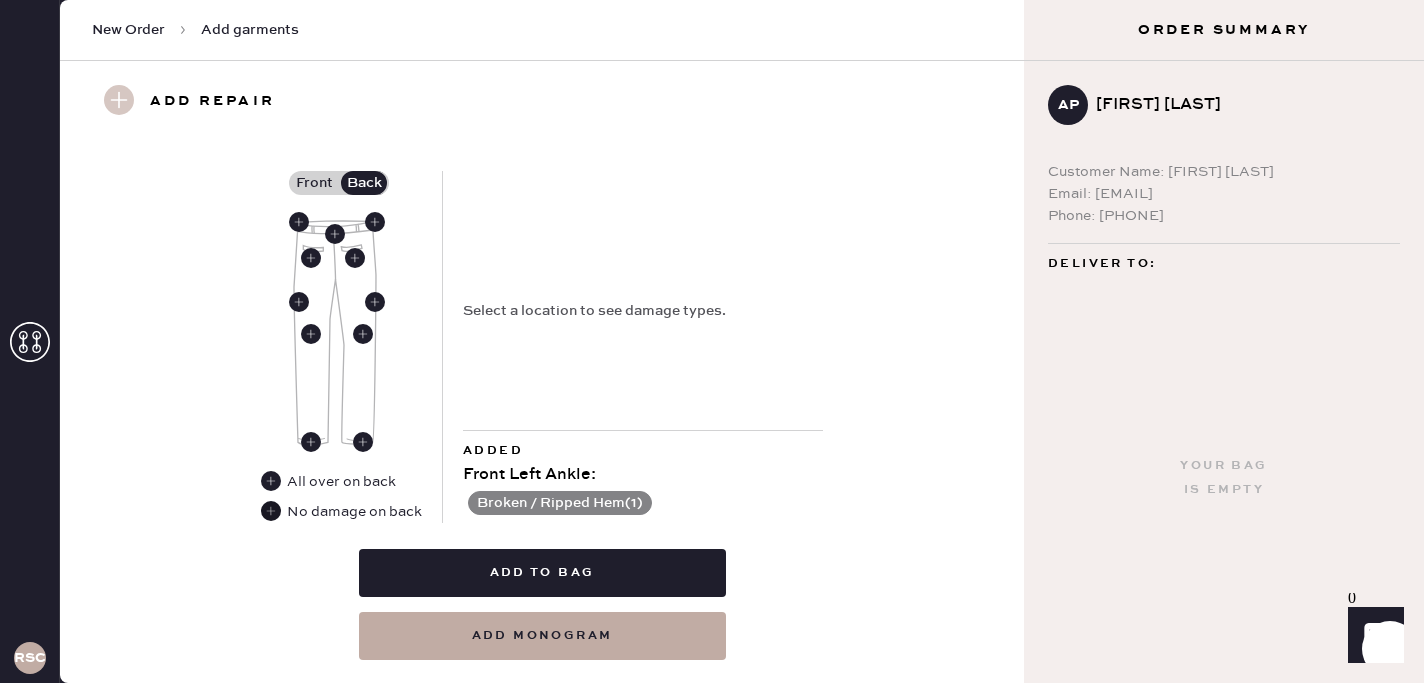 click 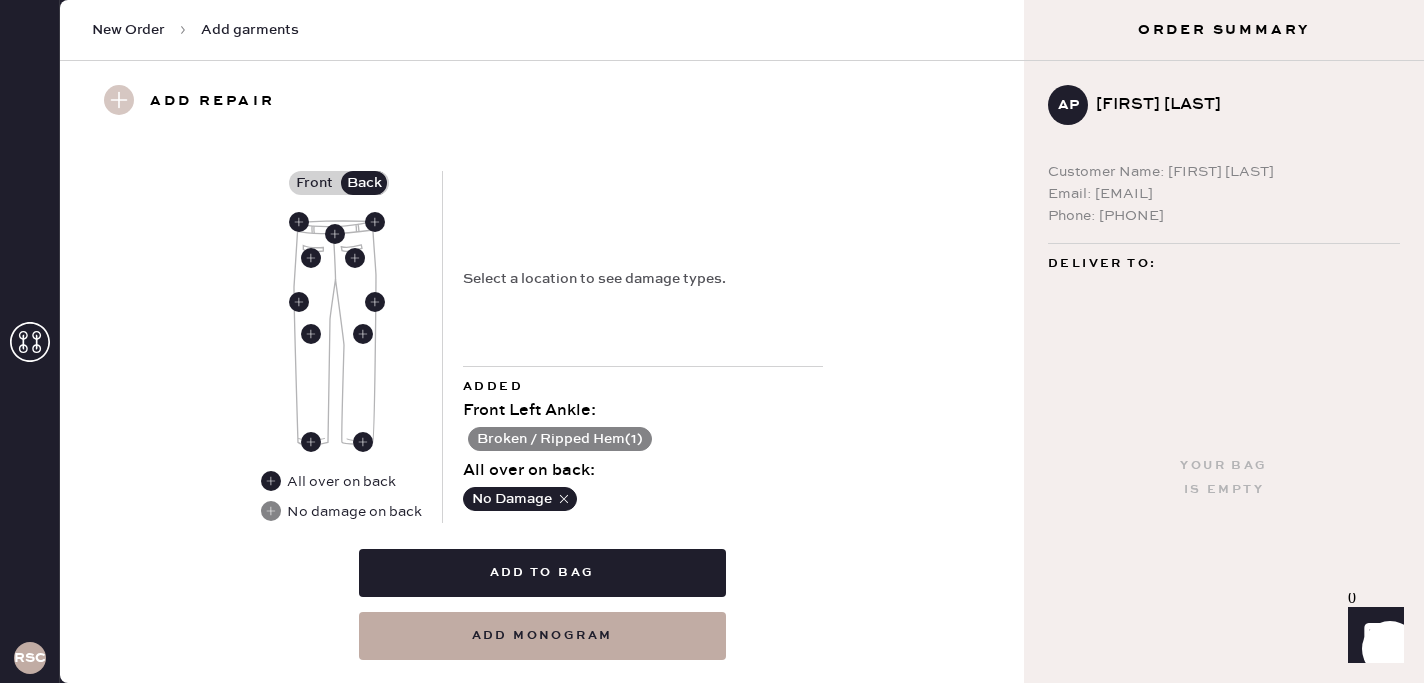 click on "Front" at bounding box center [314, 183] 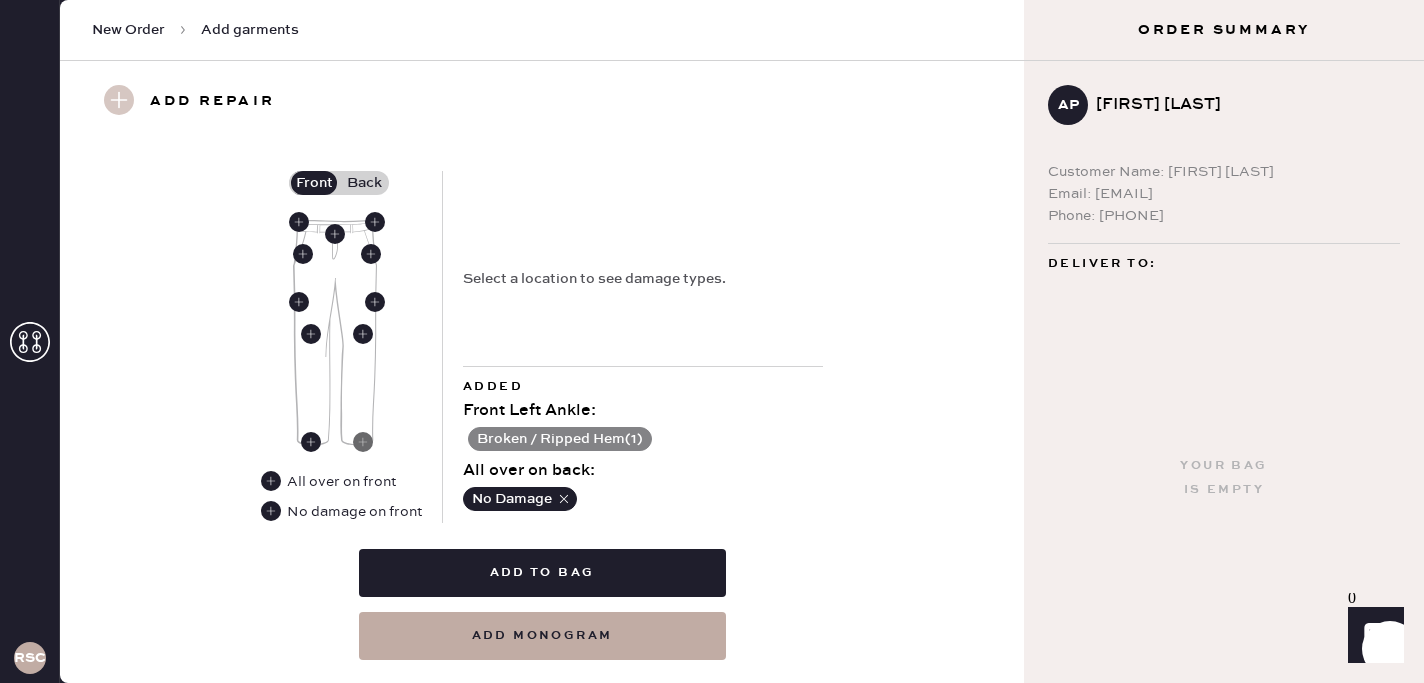 click 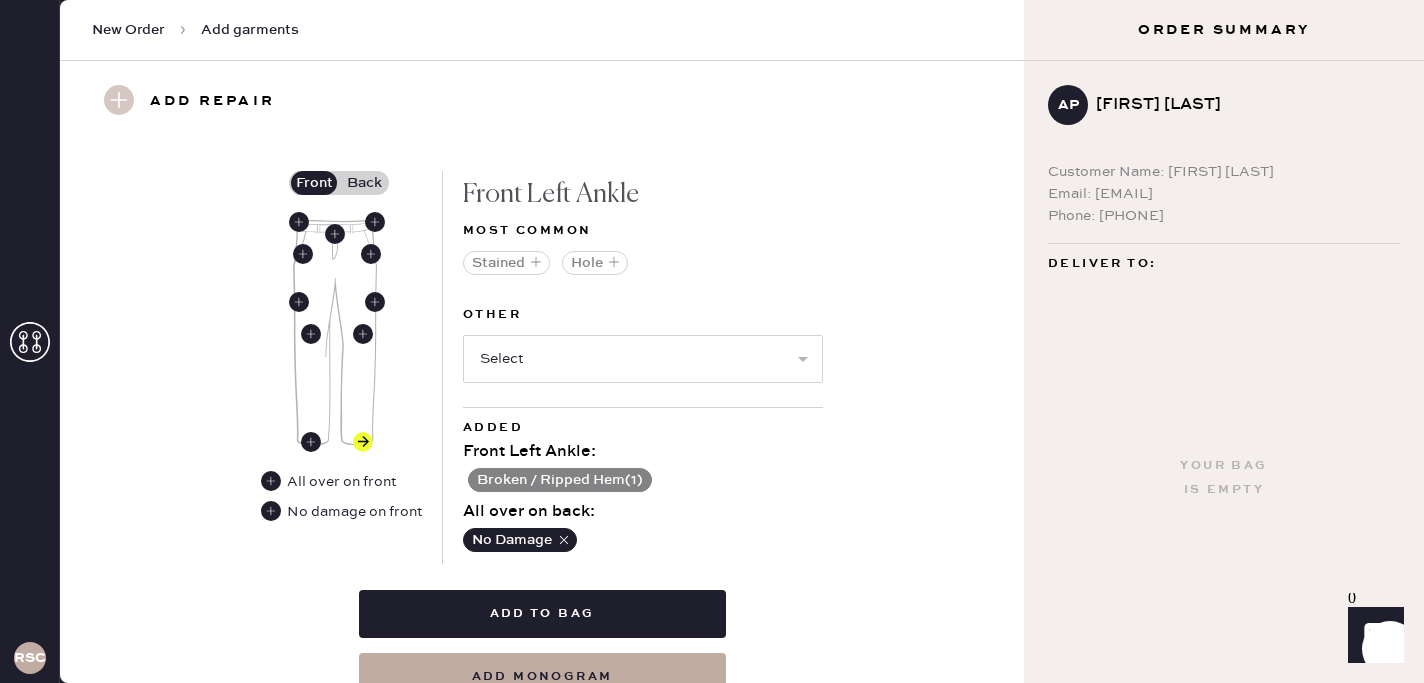 click on "Front Left Ankle :" at bounding box center (643, 452) 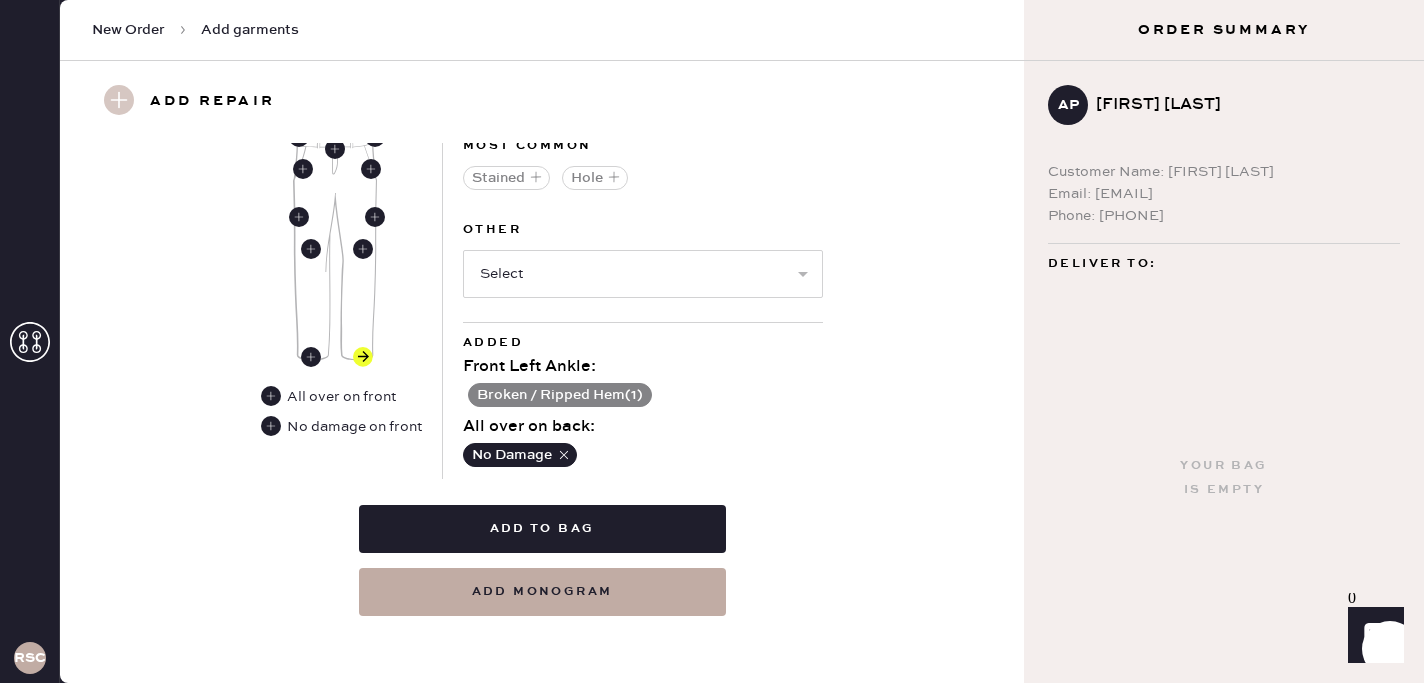 scroll, scrollTop: 906, scrollLeft: 0, axis: vertical 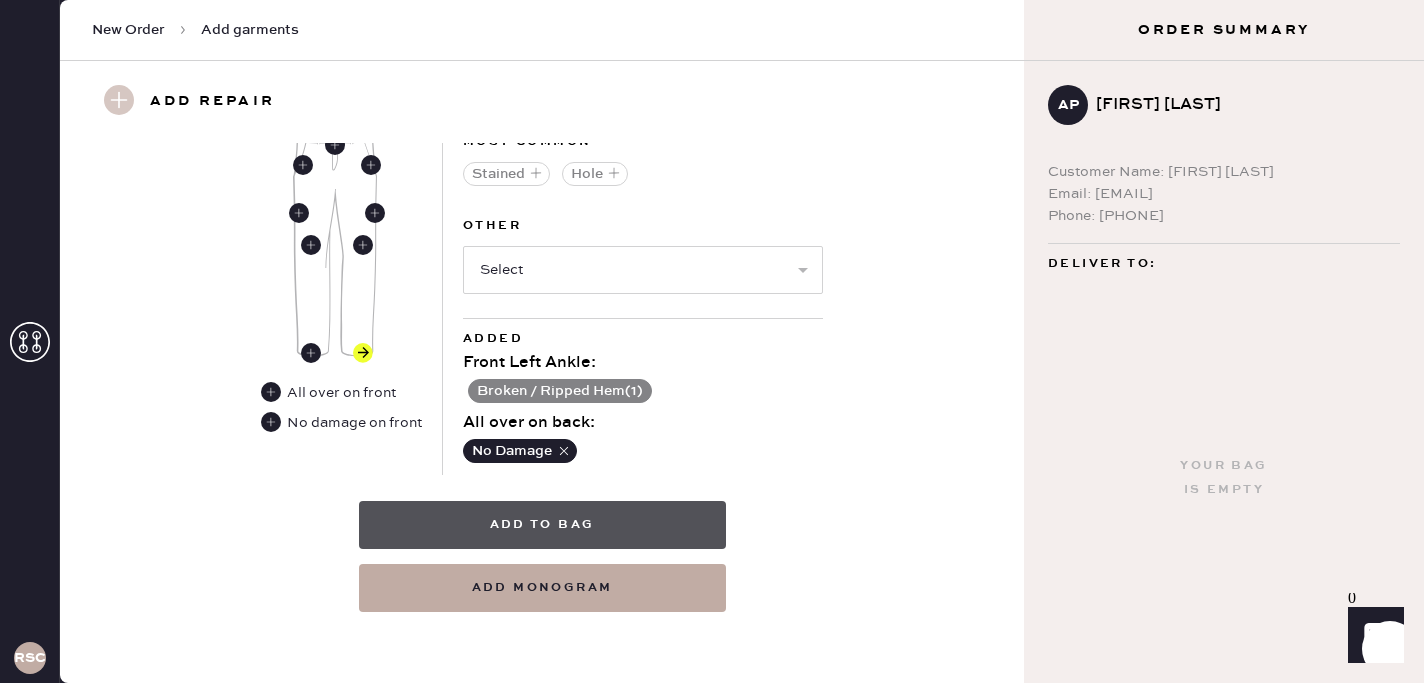 click on "Add to bag" at bounding box center (542, 525) 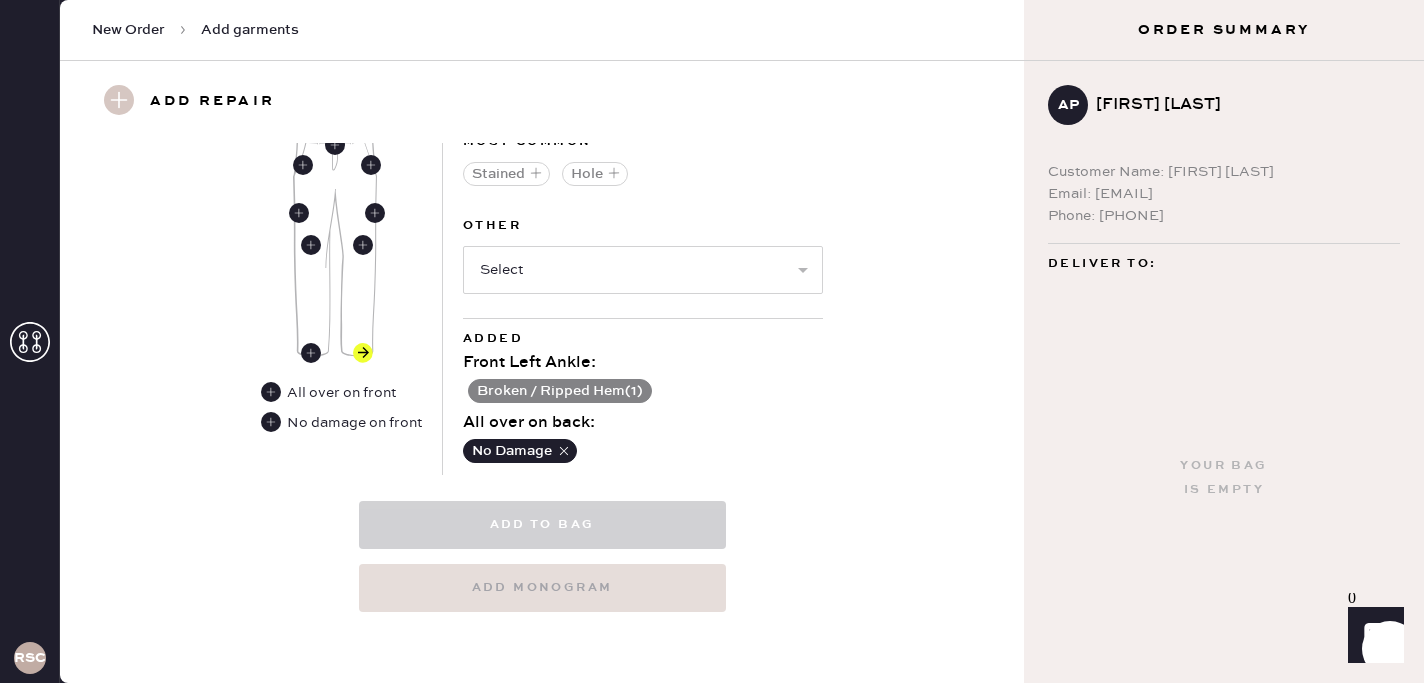 select 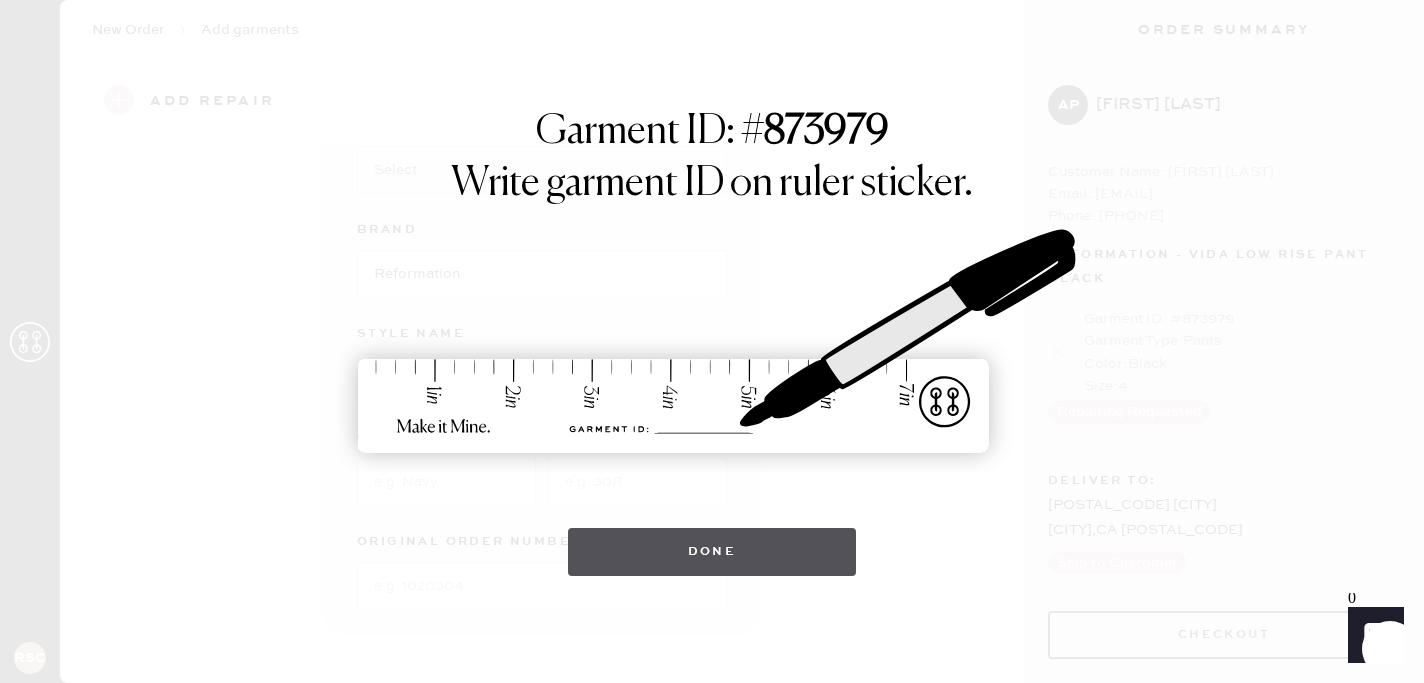 scroll, scrollTop: 205, scrollLeft: 0, axis: vertical 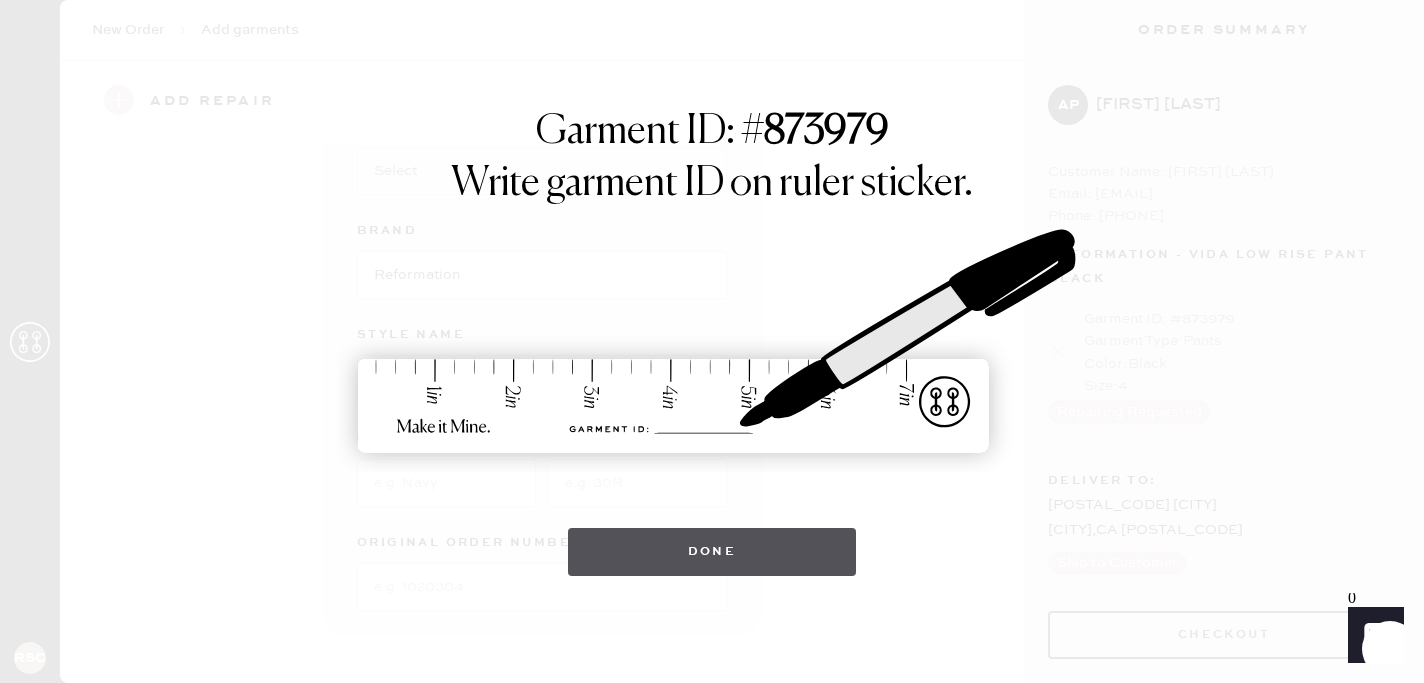 click on "Done" at bounding box center [712, 552] 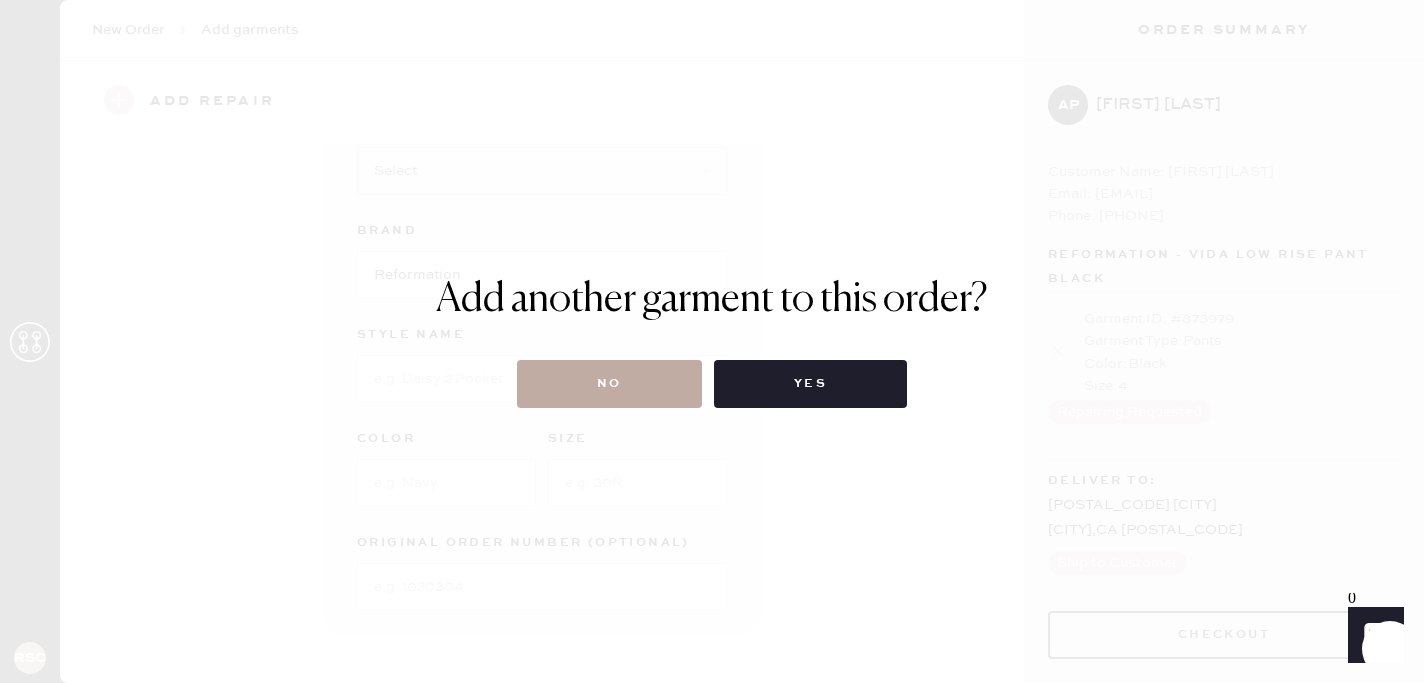 click on "No" at bounding box center [609, 384] 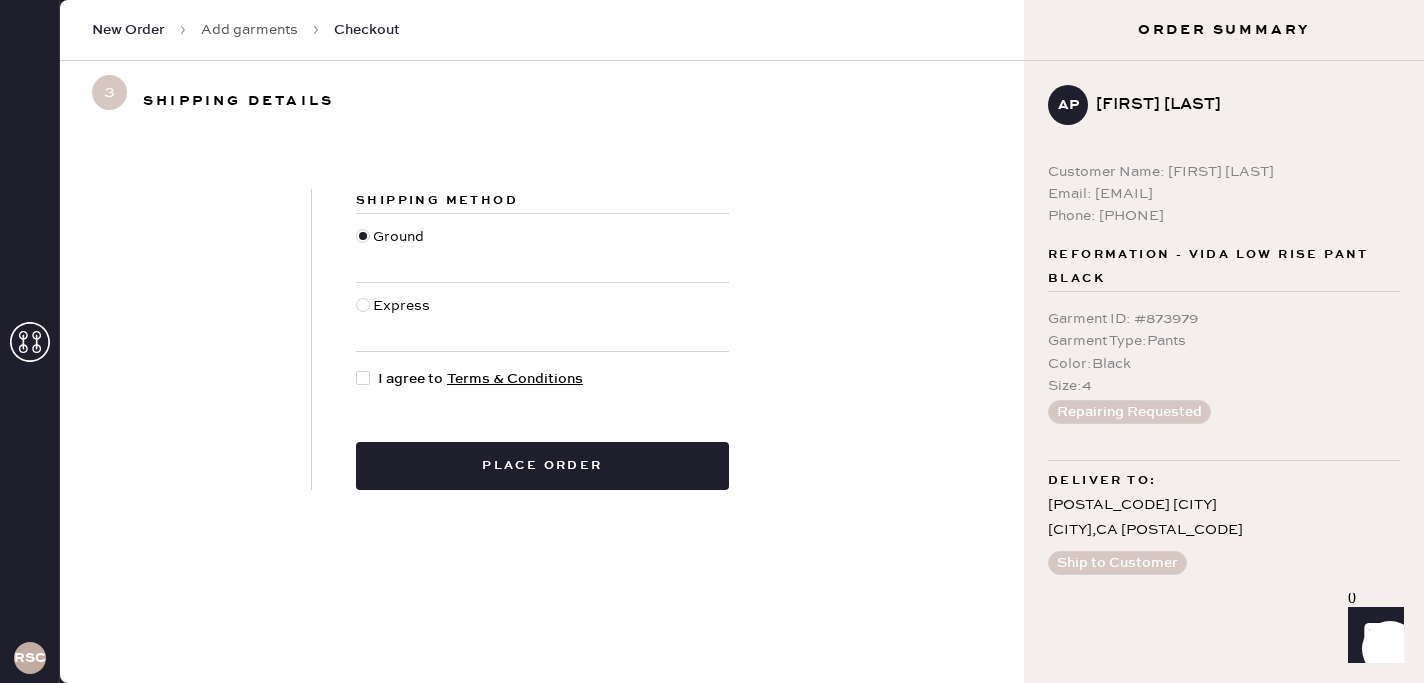 click on "I agree to Terms & Conditions" at bounding box center (480, 379) 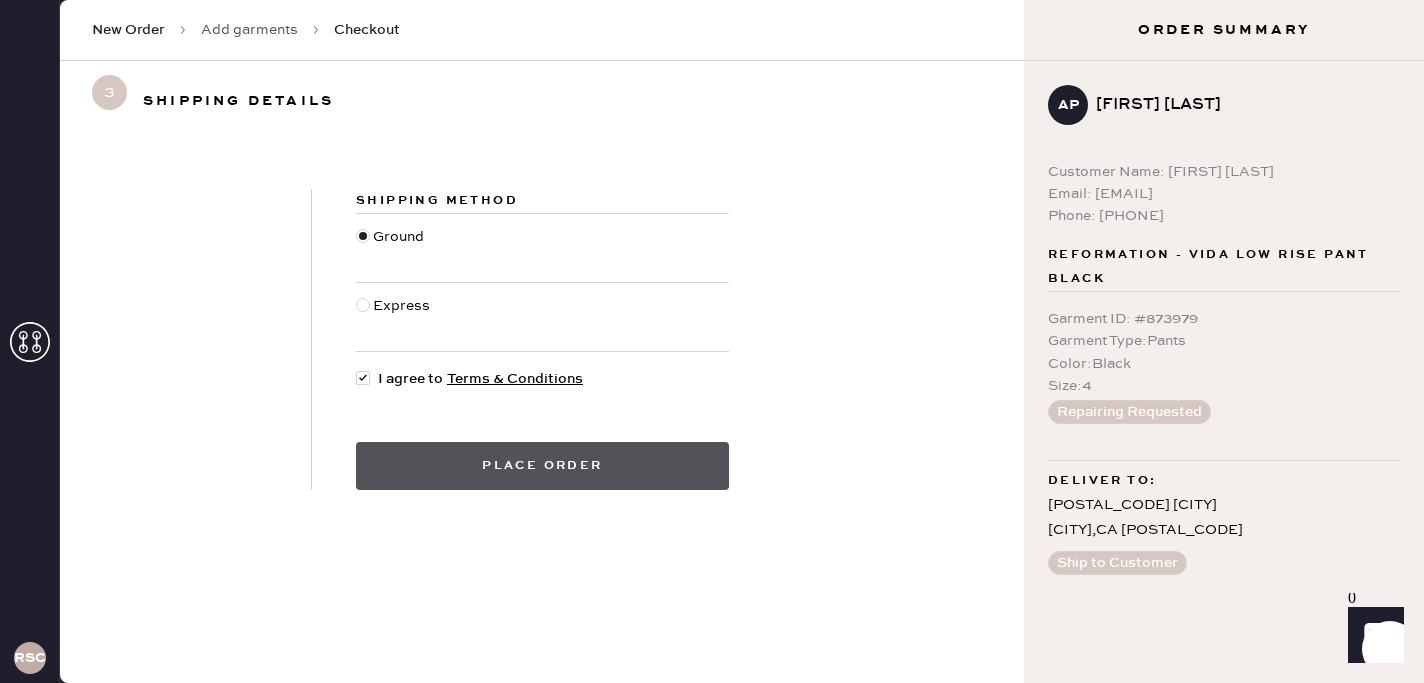 click on "Place order" at bounding box center [542, 466] 